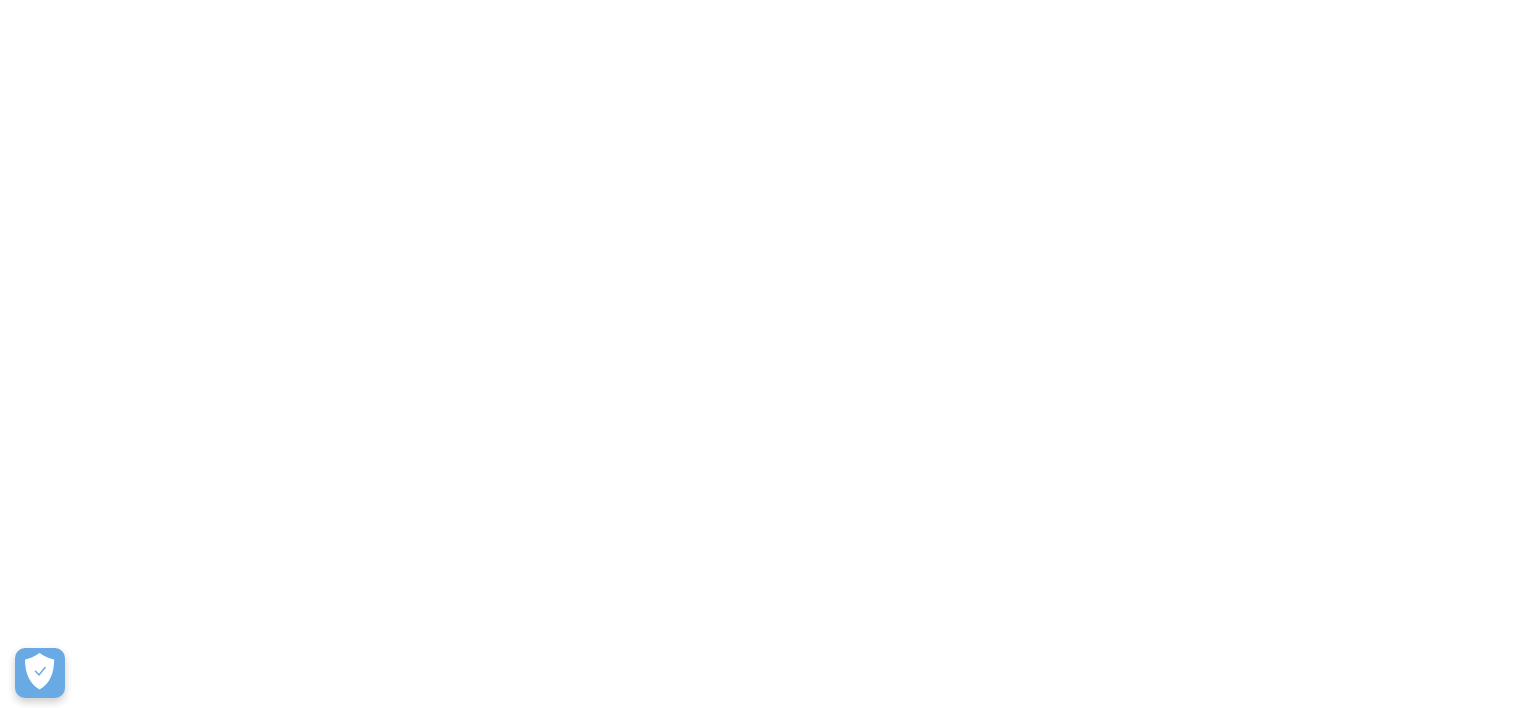 scroll, scrollTop: 0, scrollLeft: 0, axis: both 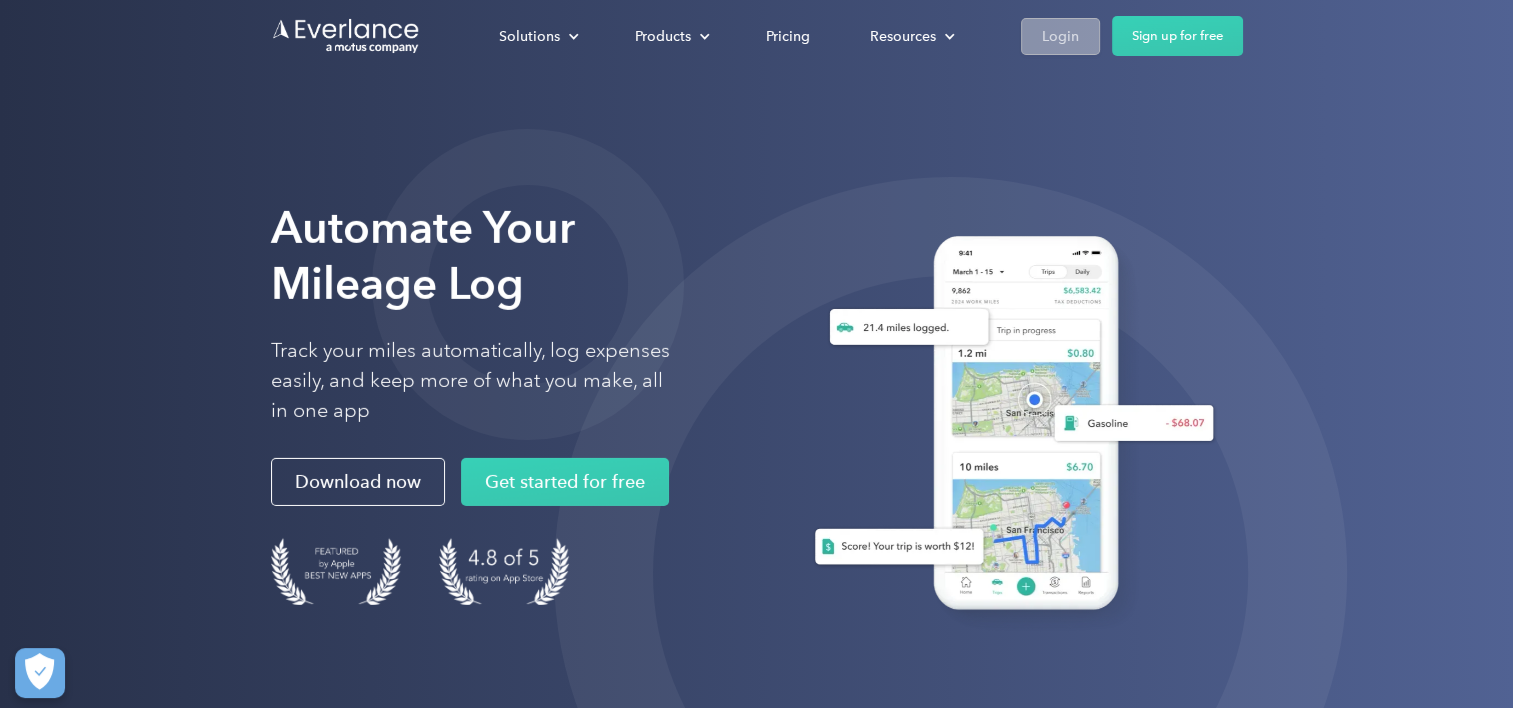 click on "Login" at bounding box center (1060, 36) 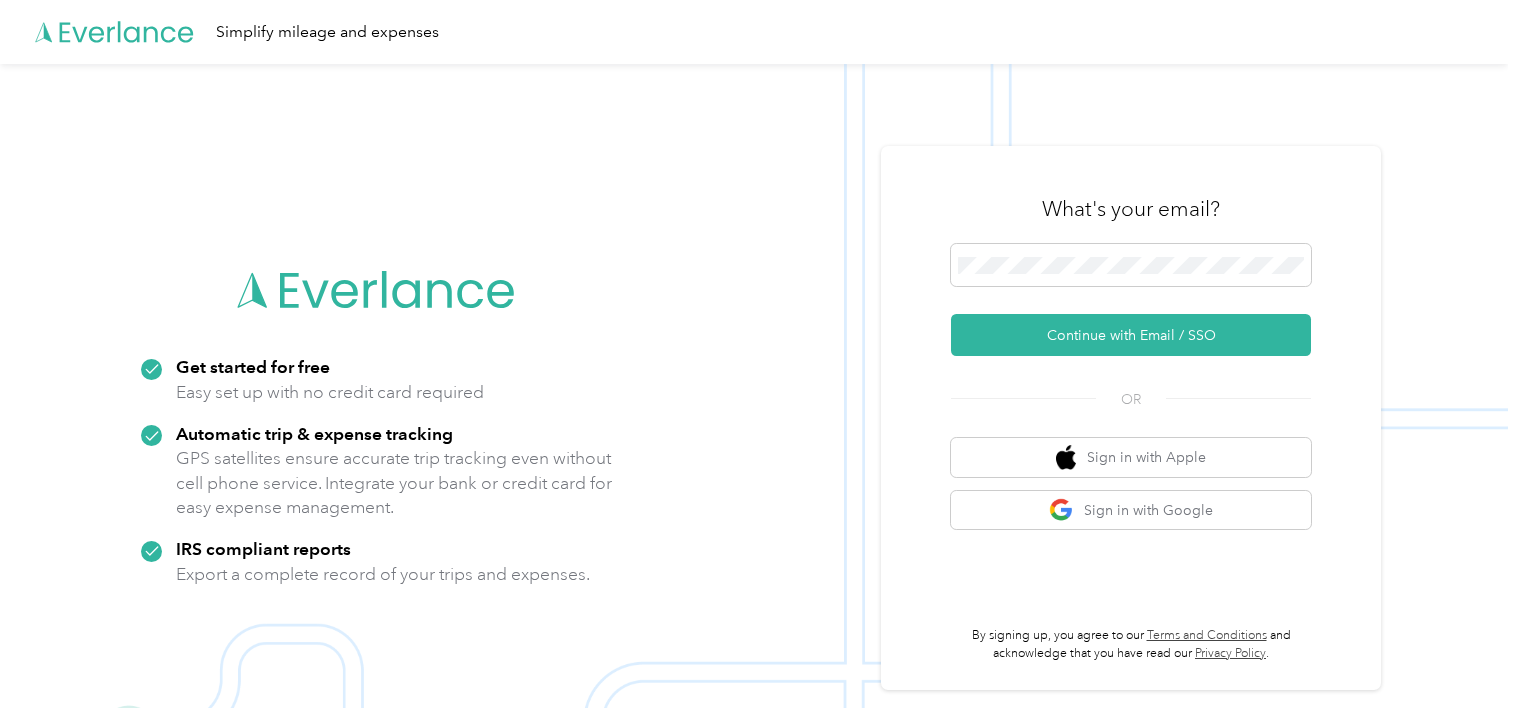 scroll, scrollTop: 0, scrollLeft: 0, axis: both 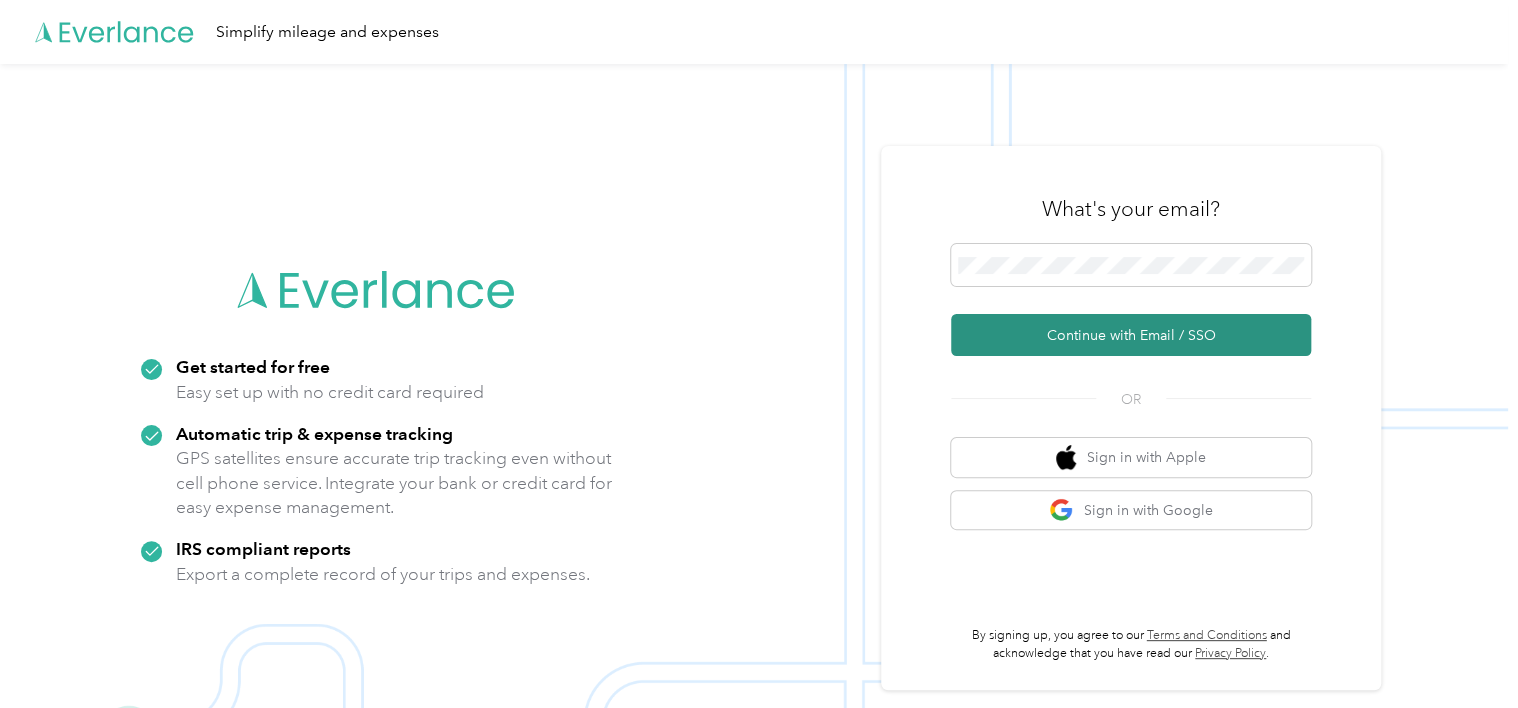 click on "Continue with Email / SSO" at bounding box center (1131, 335) 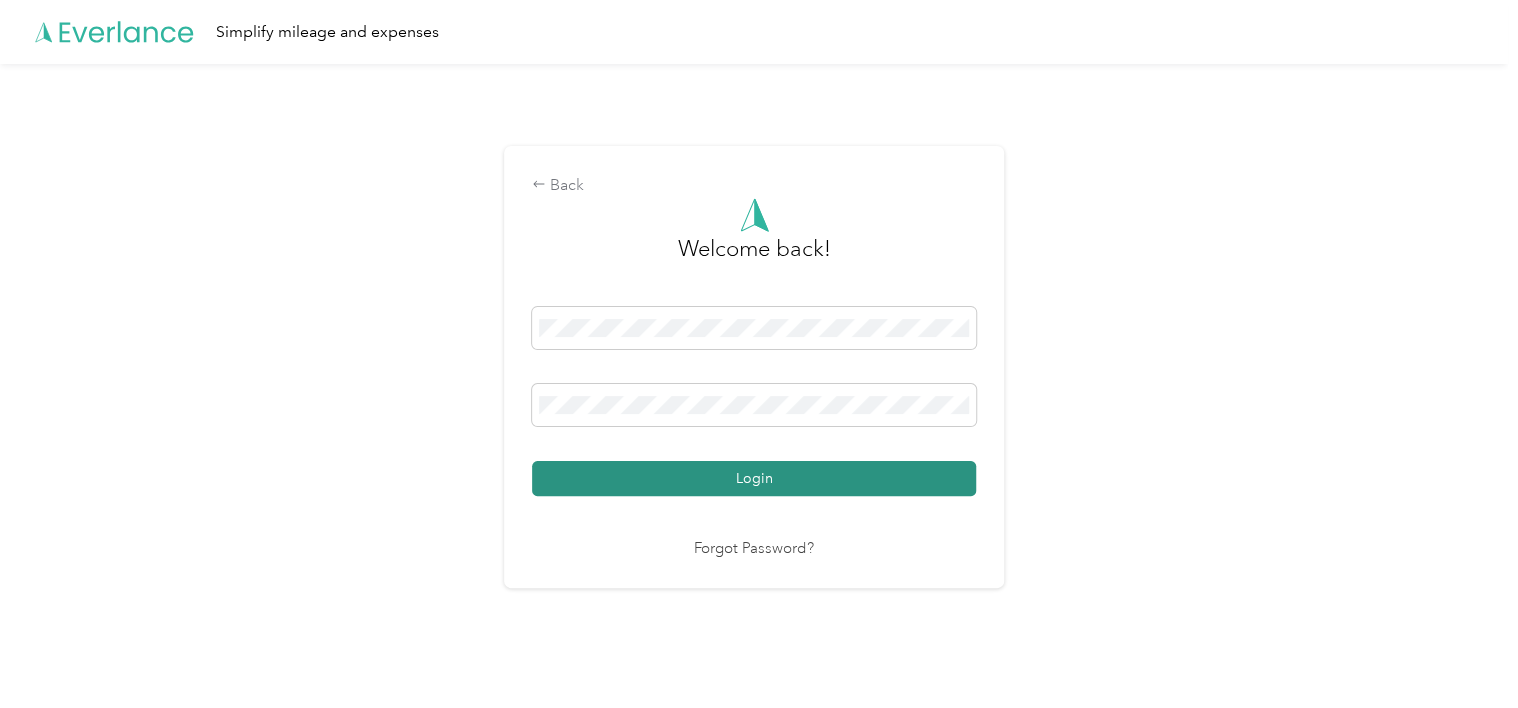 click on "Login" at bounding box center (754, 478) 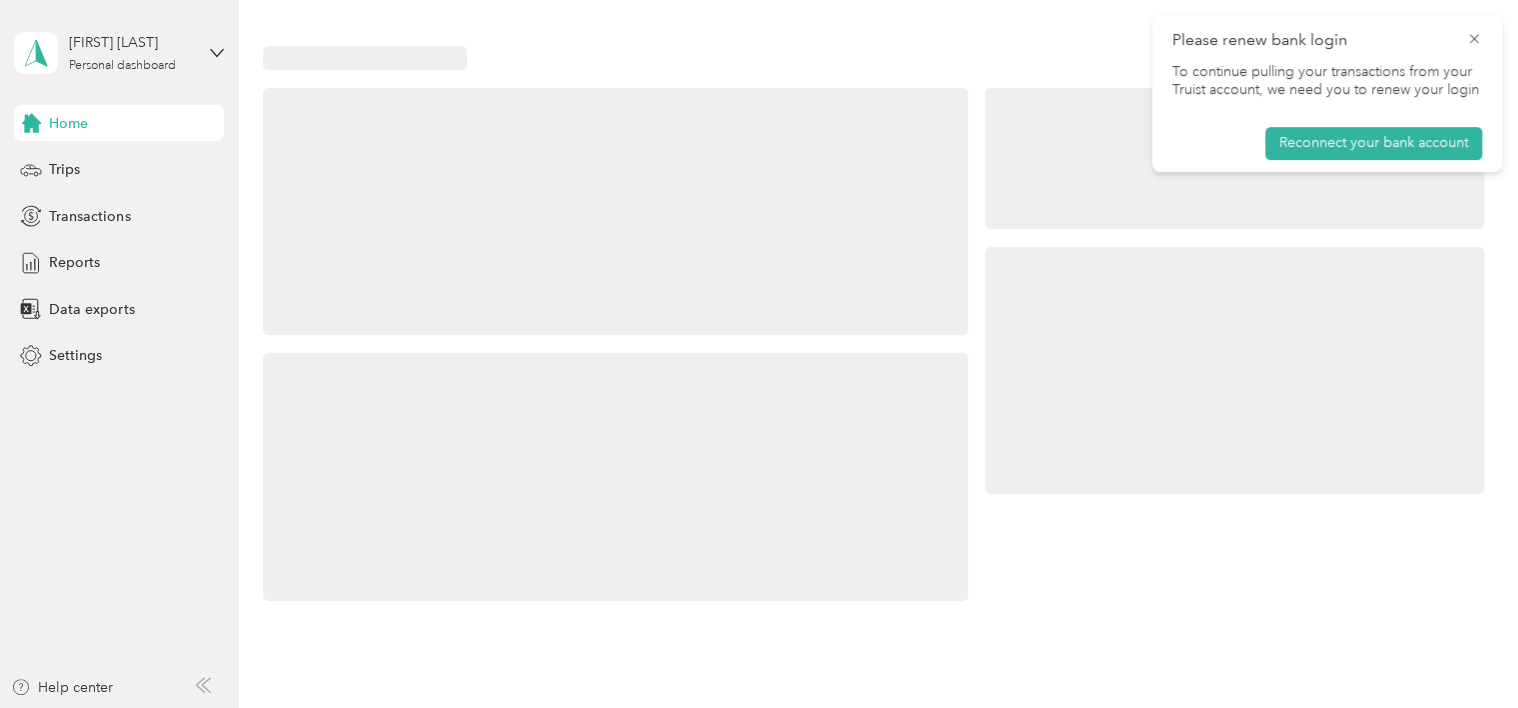 click 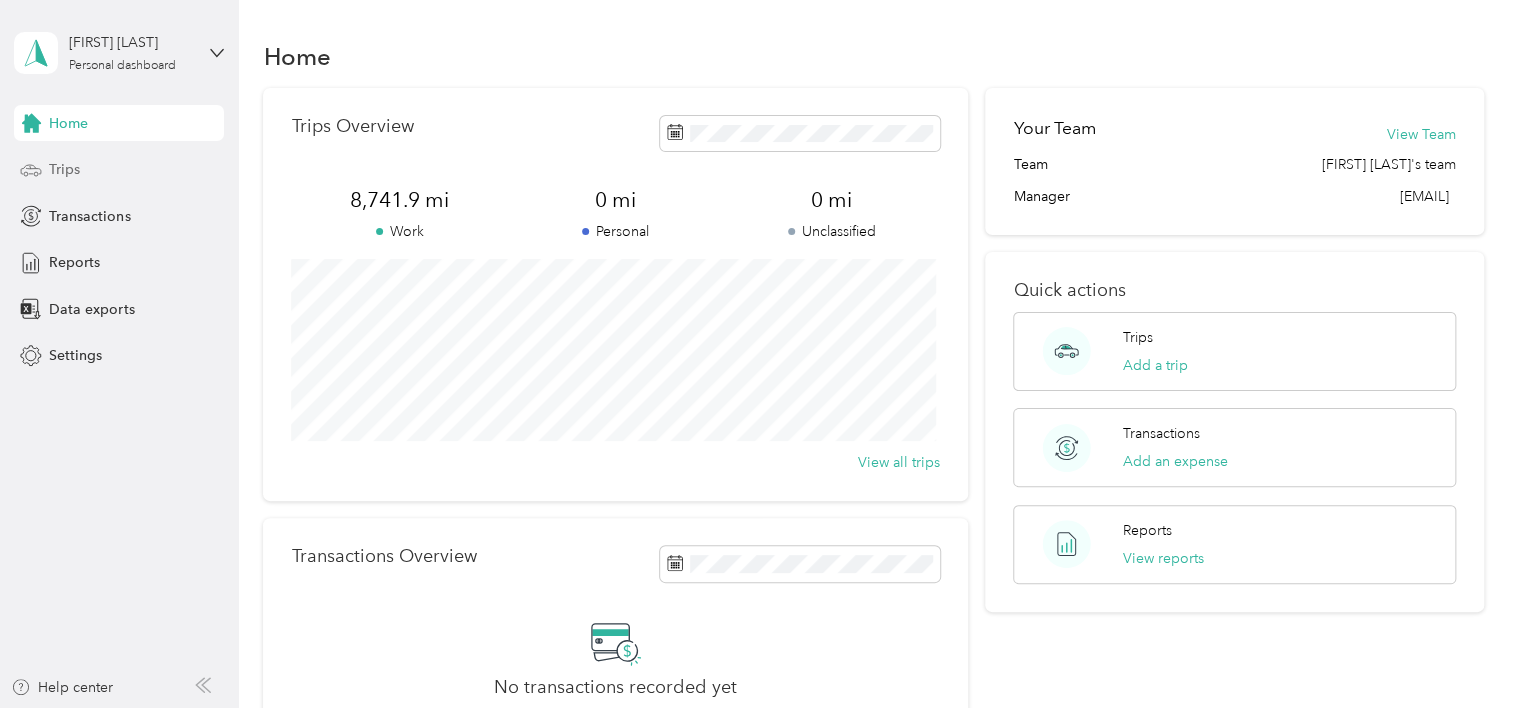 click on "Trips" at bounding box center [64, 169] 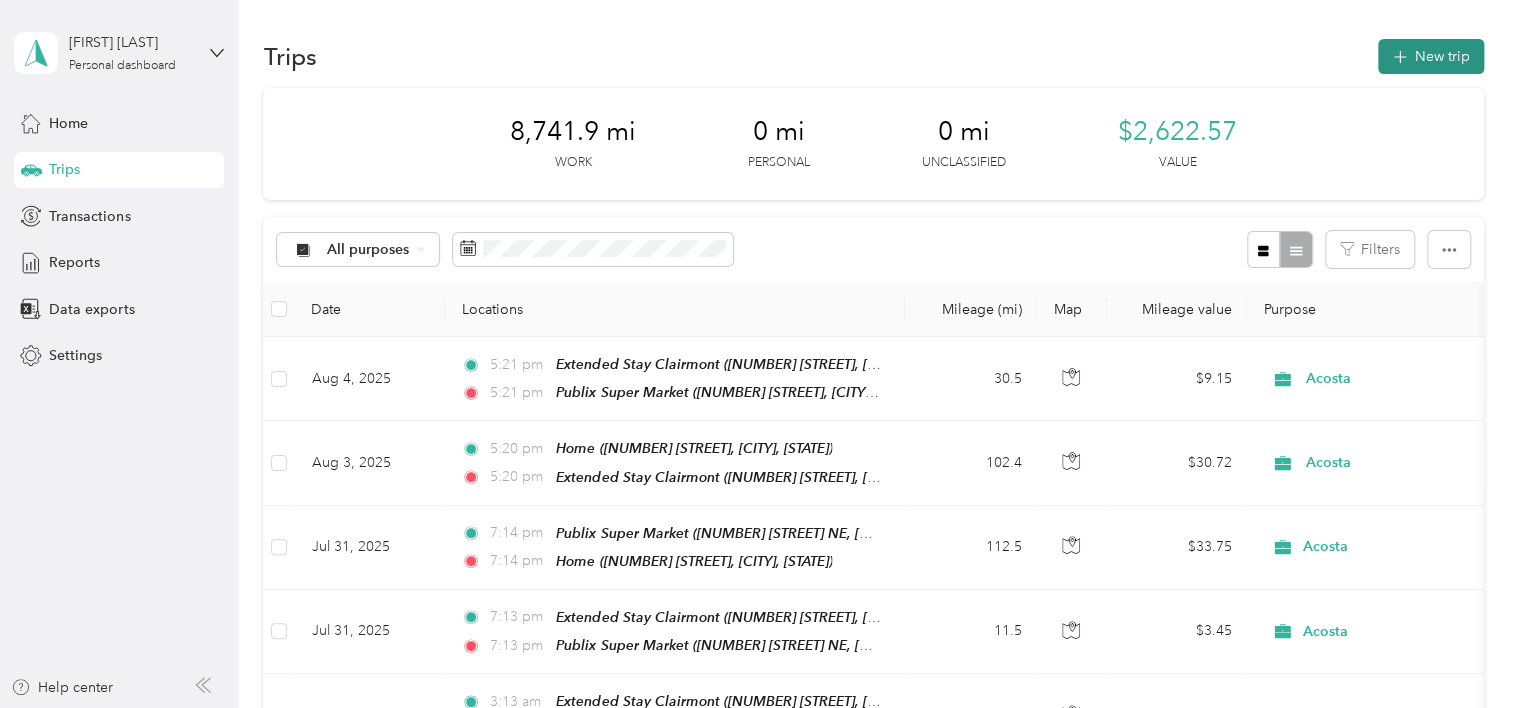 click on "New trip" at bounding box center [1431, 56] 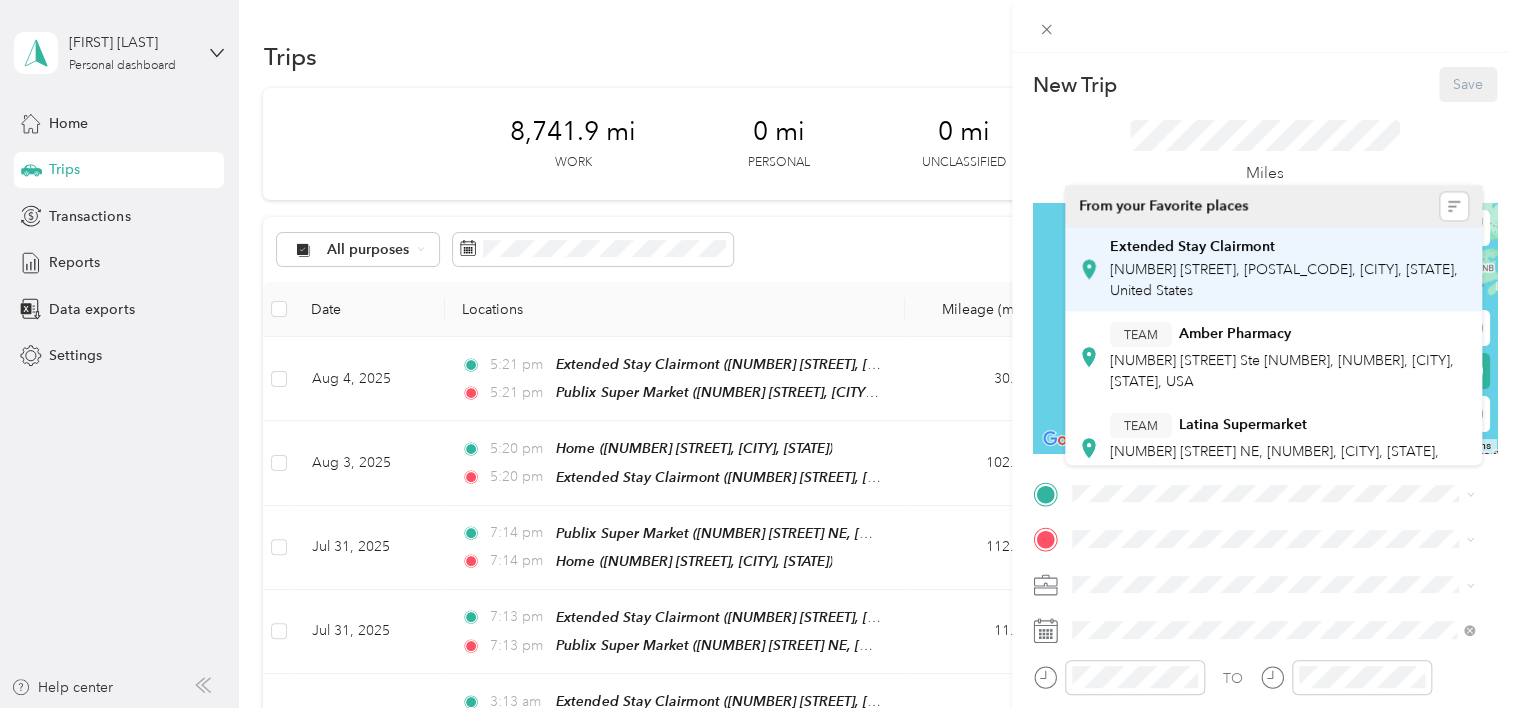click on "Extended Stay Clairmont" at bounding box center (1191, 247) 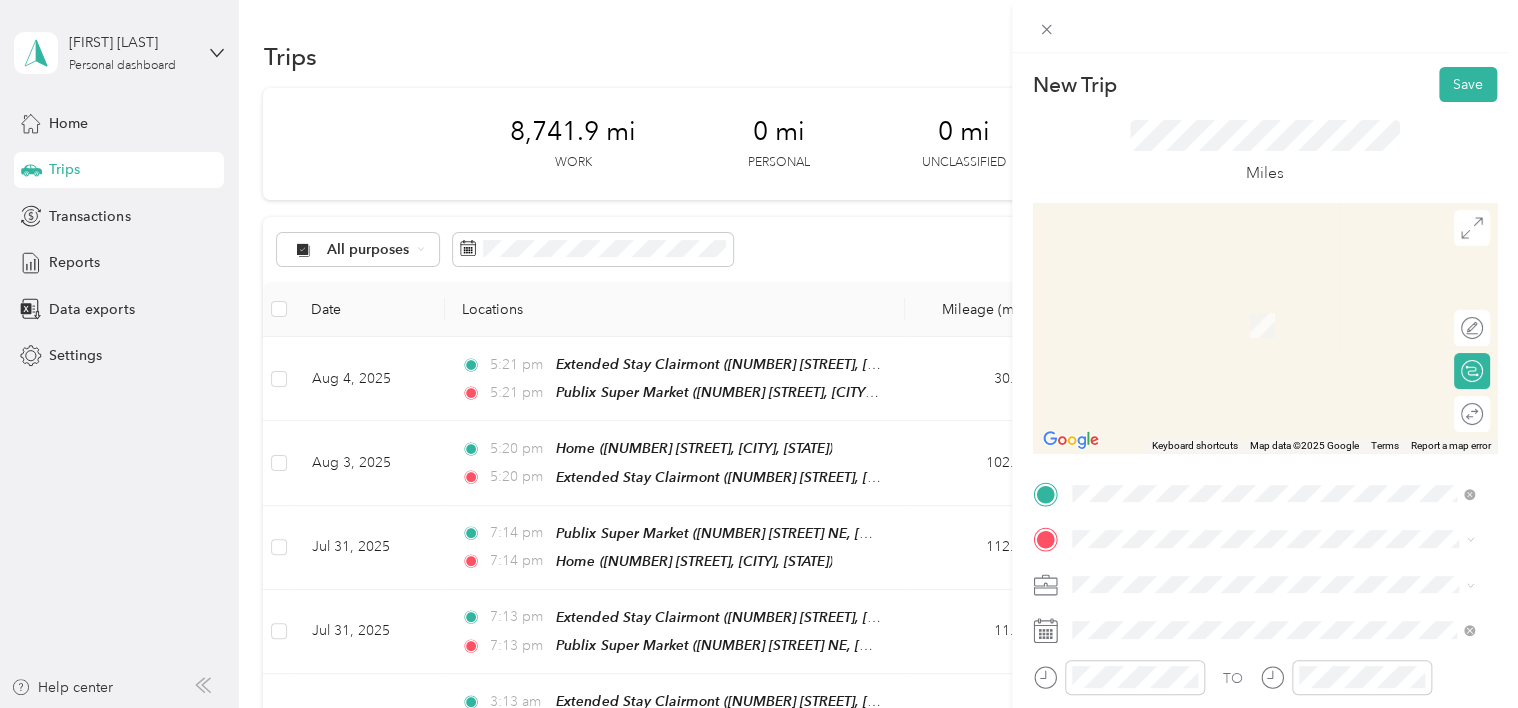 click on "Extended Stay Clairmont [NUMBER] [STREET], [POSTAL_CODE], [CITY], [STATE], United States" at bounding box center [1276, 279] 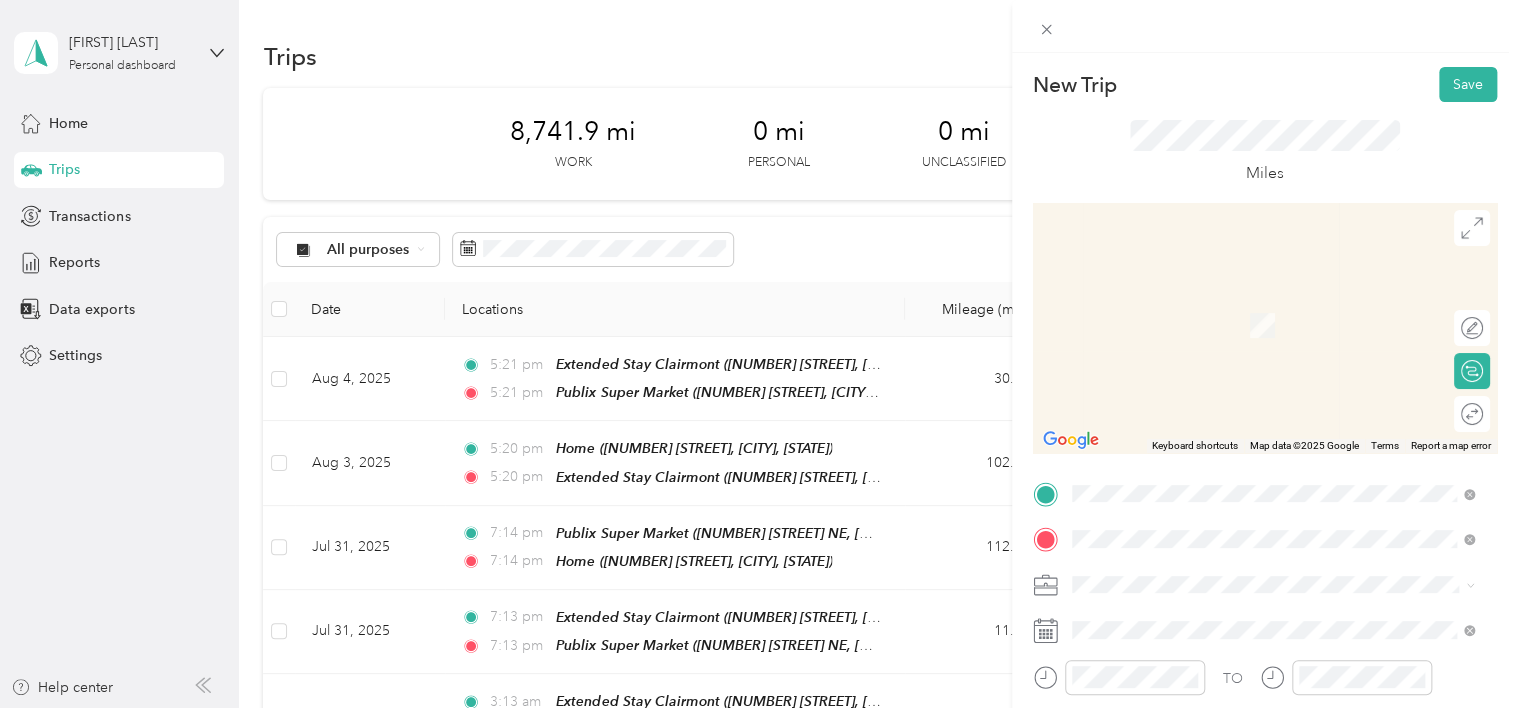 click on "[NUMBER] [STREET], [NUMBER], [CITY], [STATE], USA" at bounding box center (1278, 423) 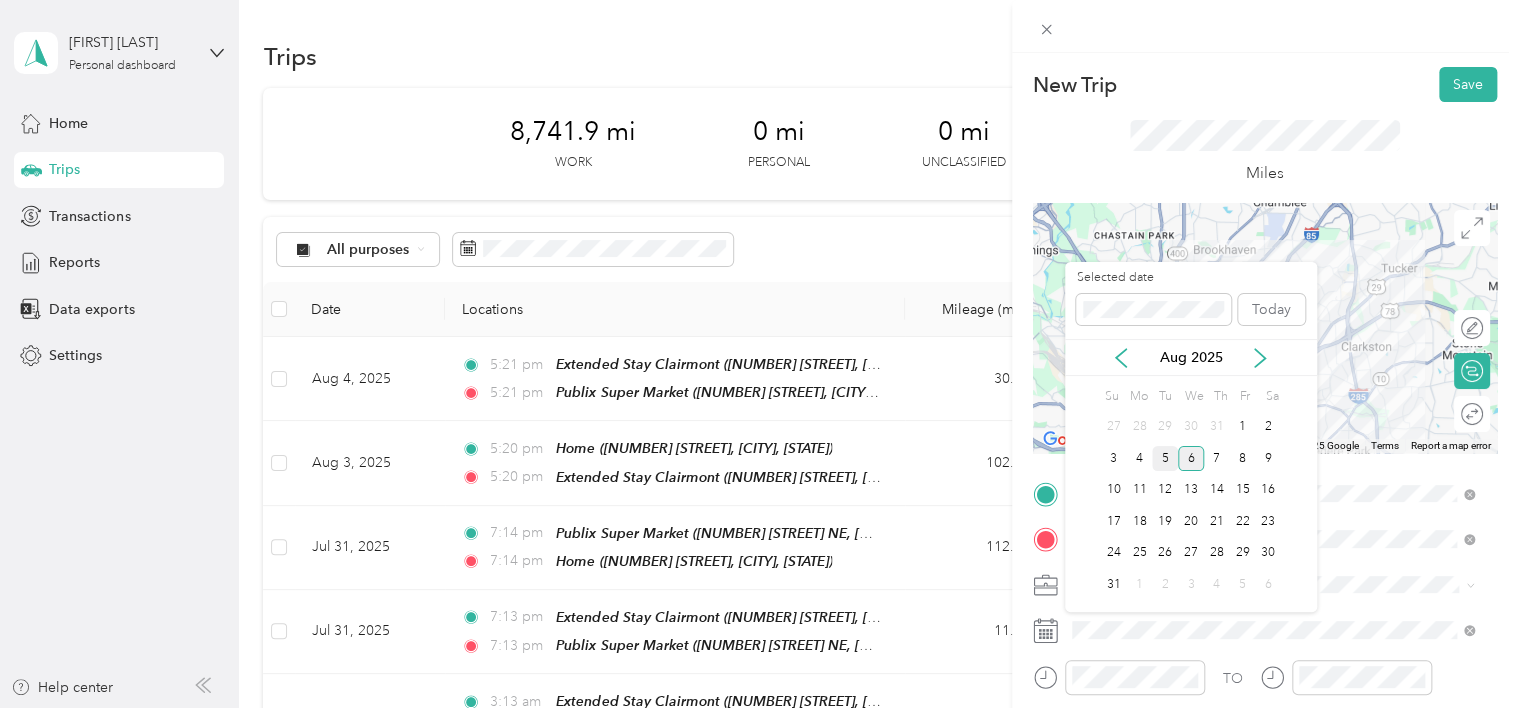 click on "5" at bounding box center [1165, 458] 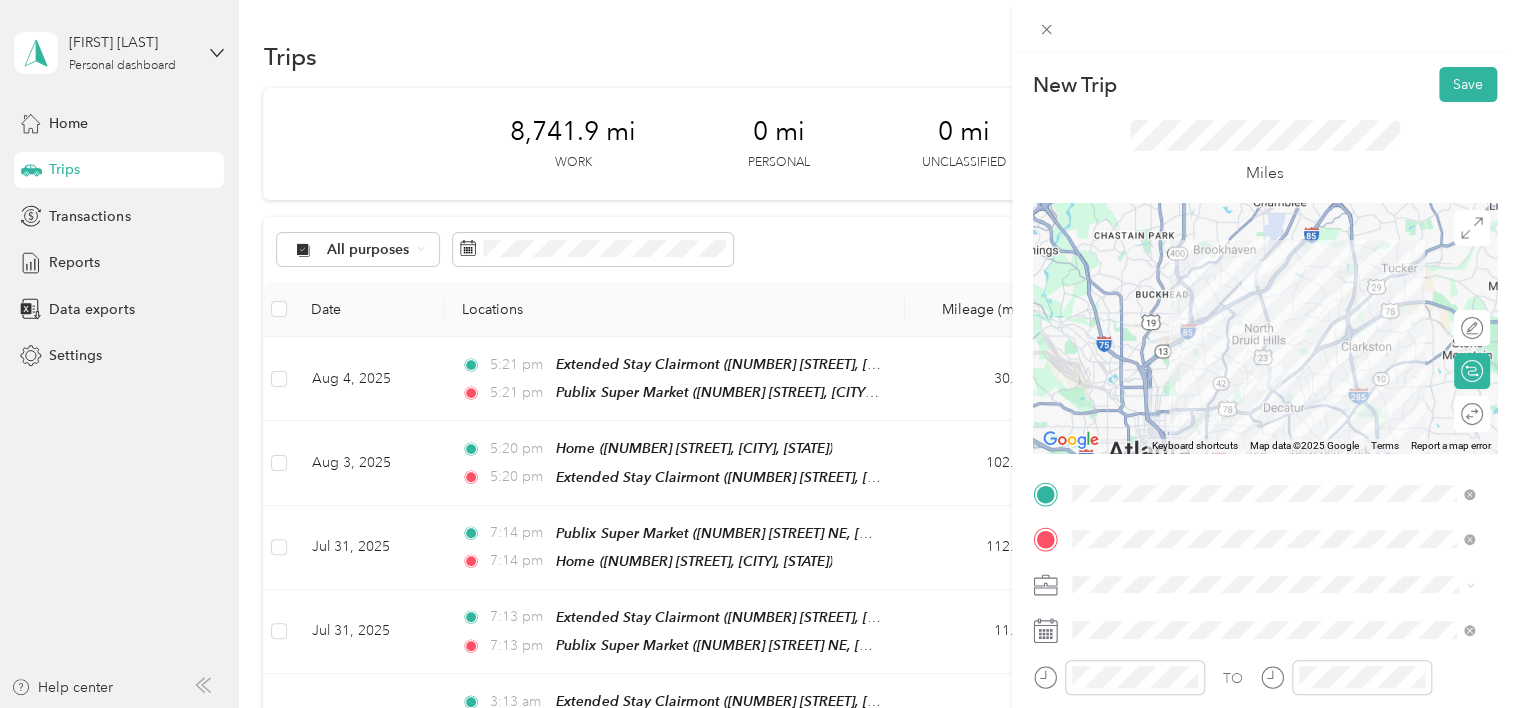 scroll, scrollTop: 200, scrollLeft: 0, axis: vertical 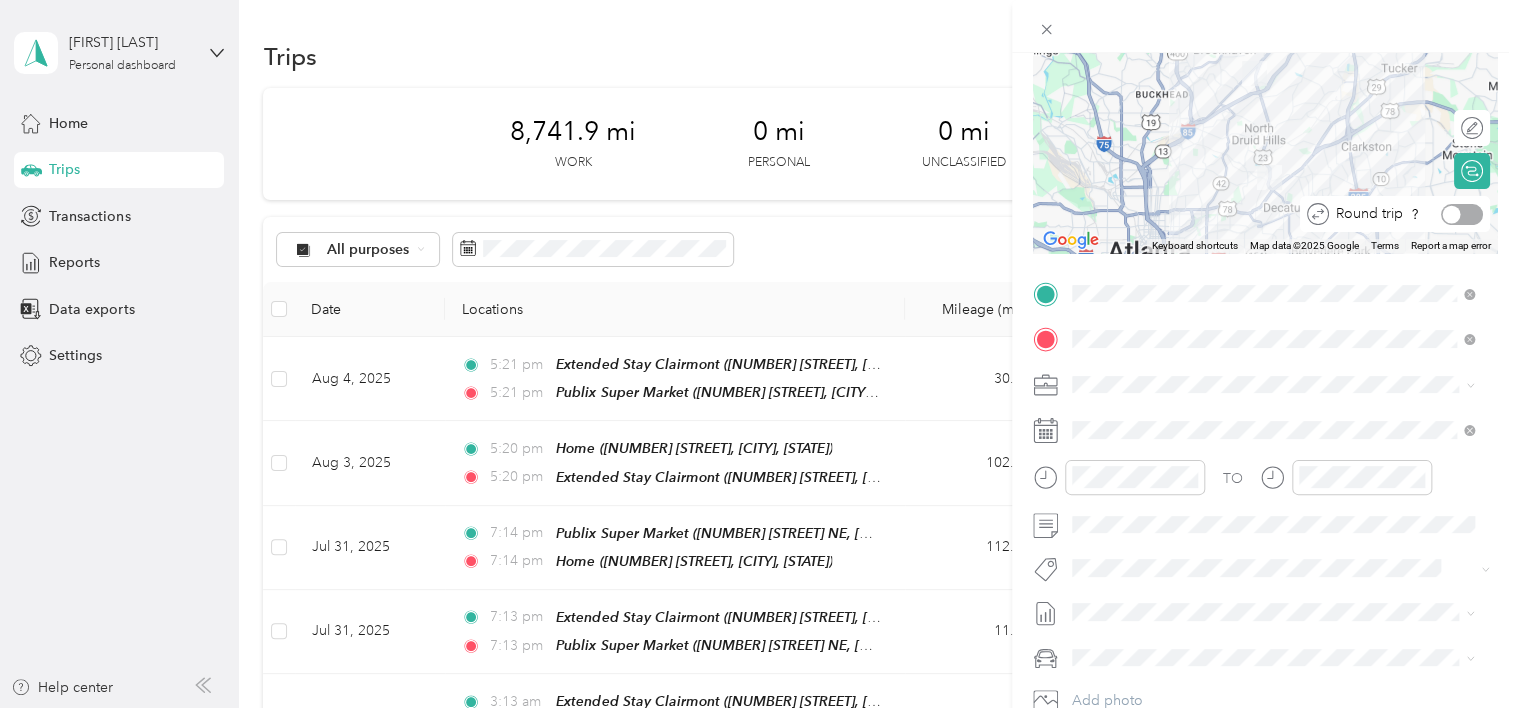 click at bounding box center [1462, 214] 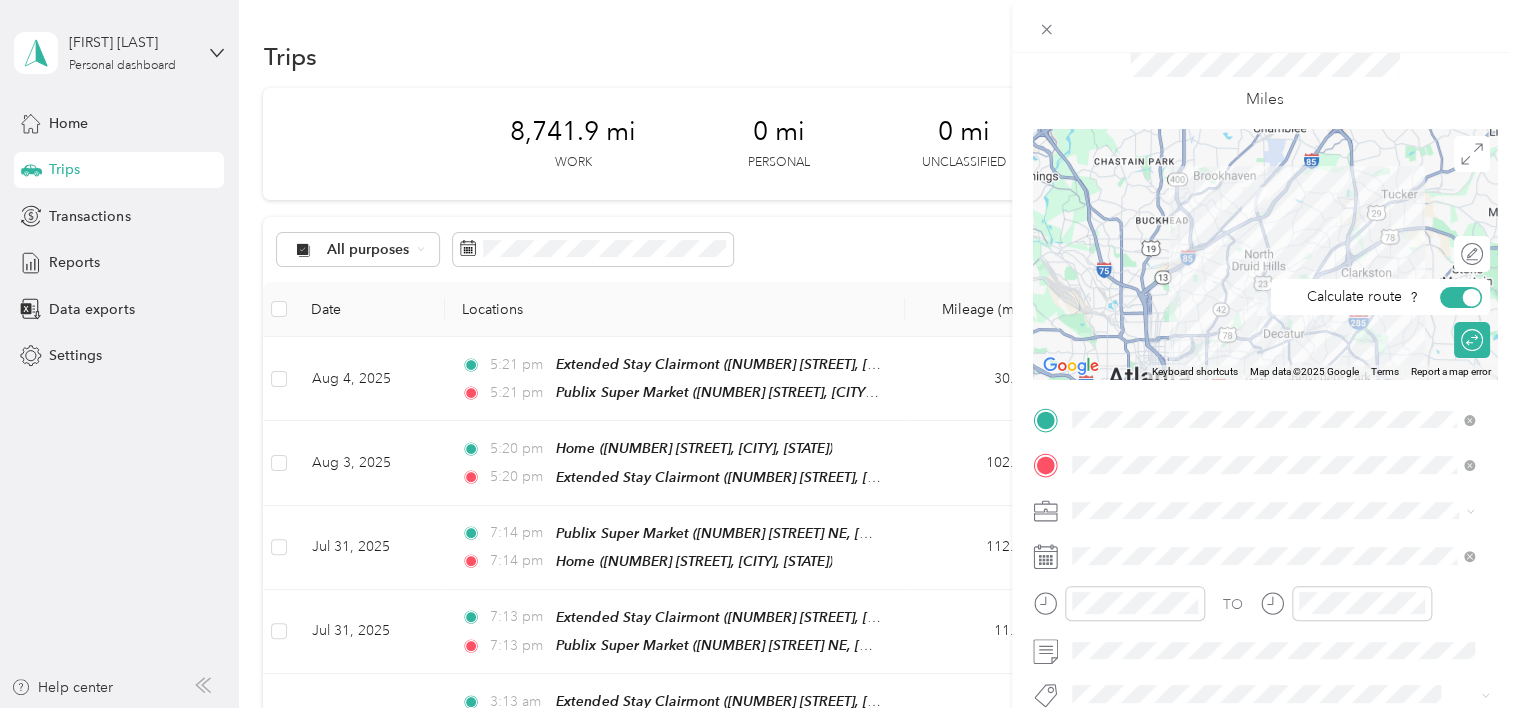 scroll, scrollTop: 0, scrollLeft: 0, axis: both 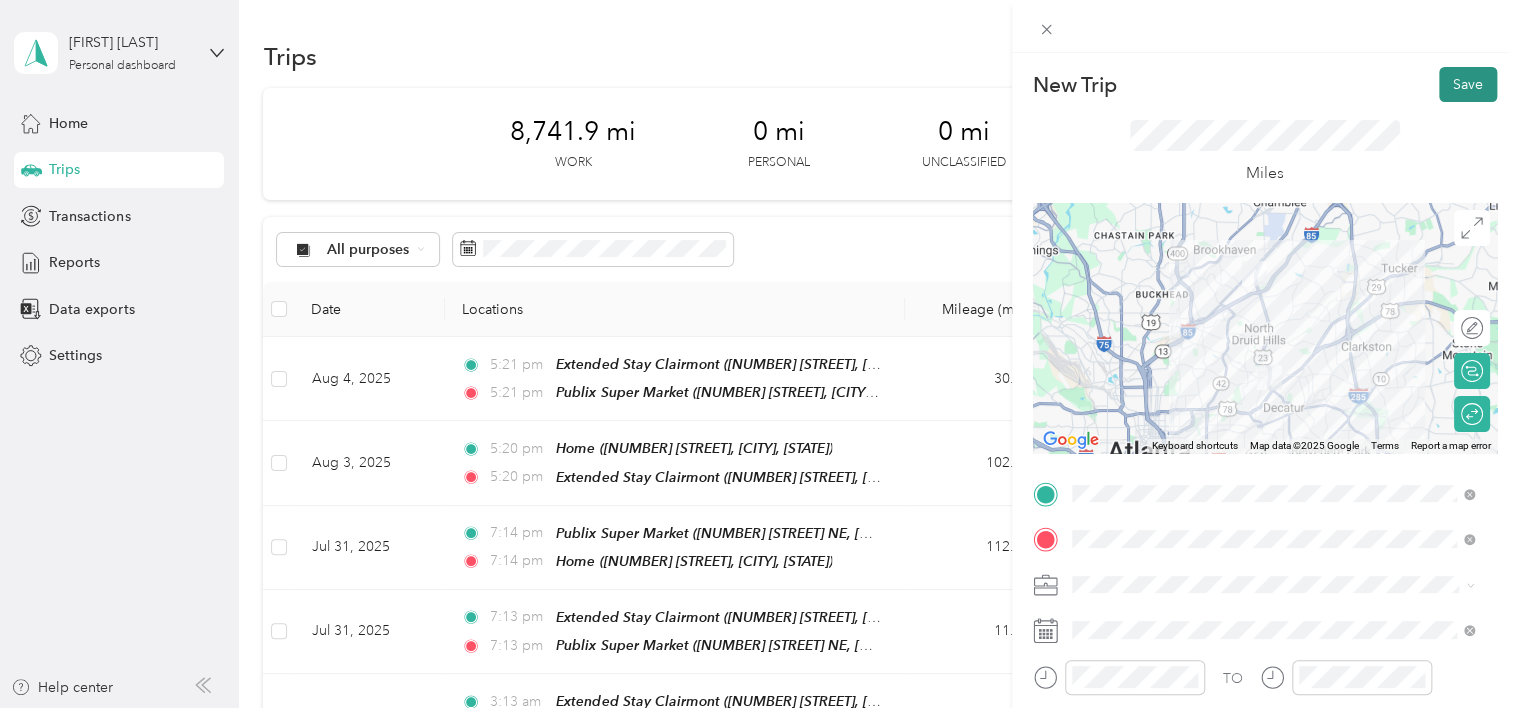click on "Save" at bounding box center (1468, 84) 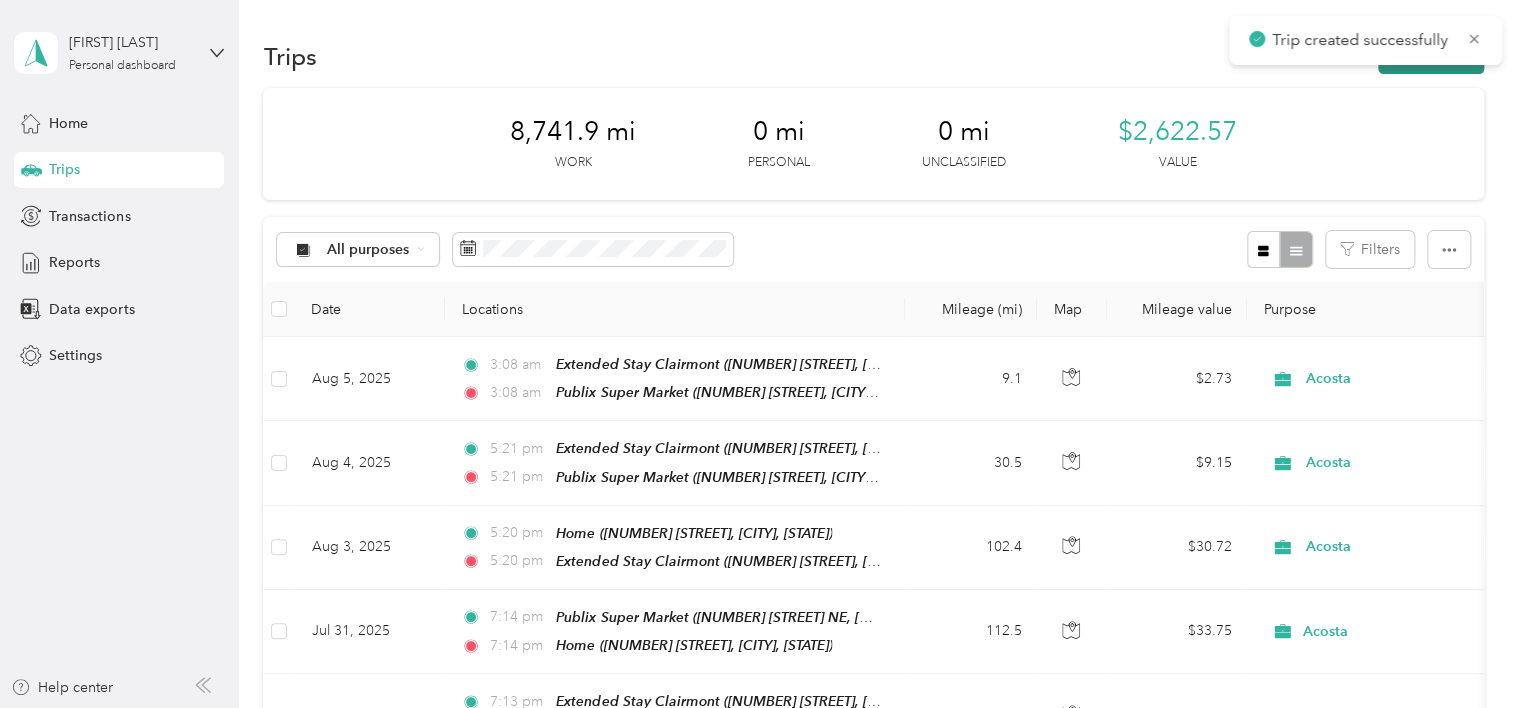 click on "New trip" at bounding box center [1431, 56] 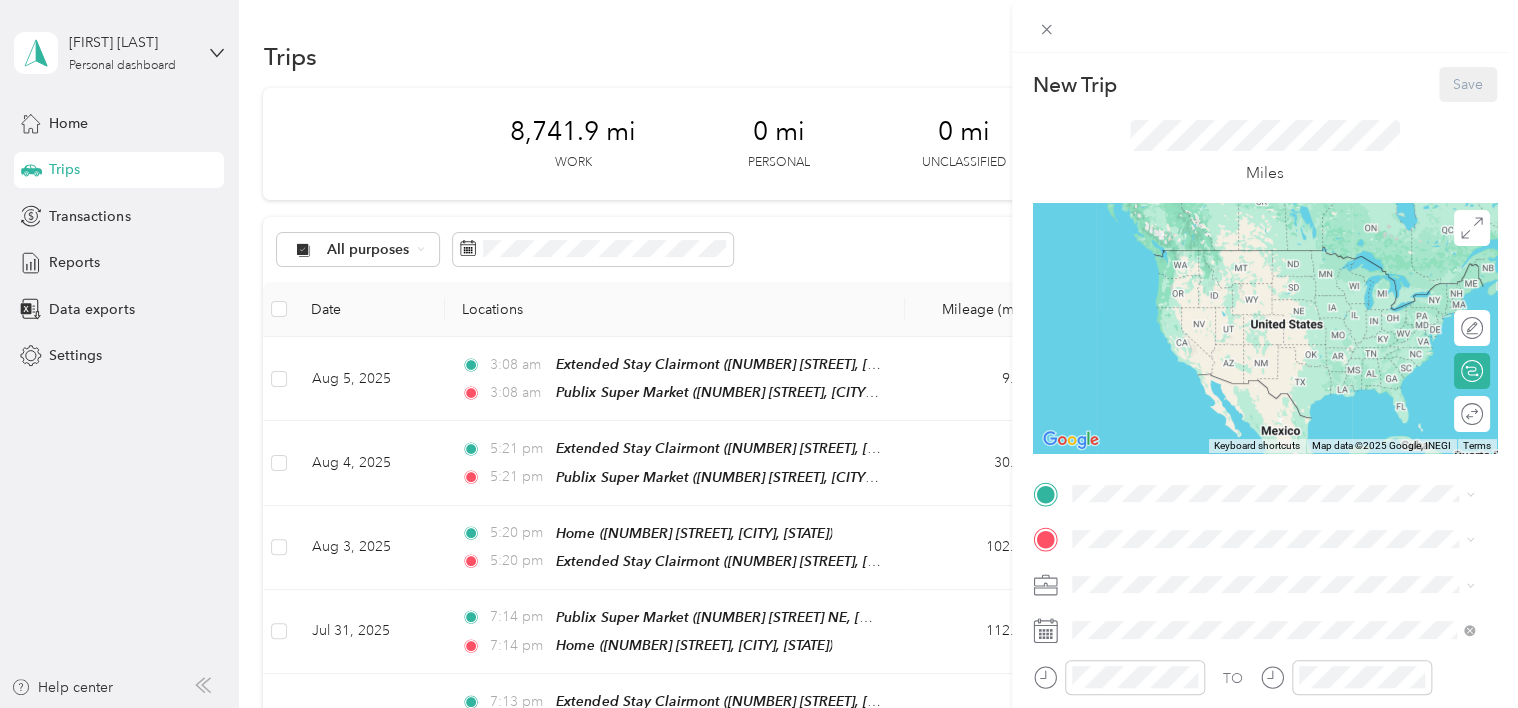 click on "[NUMBER] [STREET], [POSTAL_CODE], [CITY], [STATE], United States" at bounding box center (1283, 286) 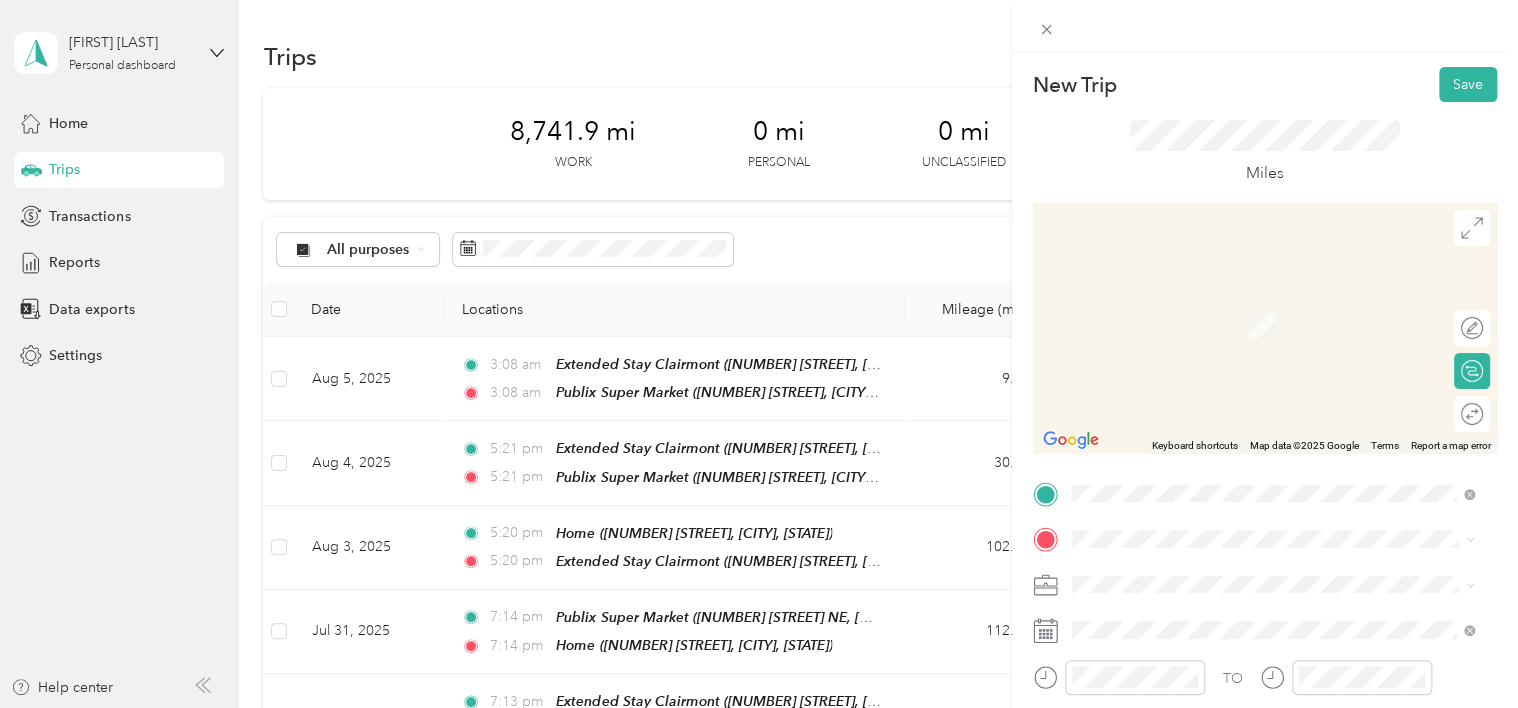 click on "TEAM Publix Super Market [NUMBER] [STREET], [NUMBER], [CITY], [STATE], USA" at bounding box center (1288, 328) 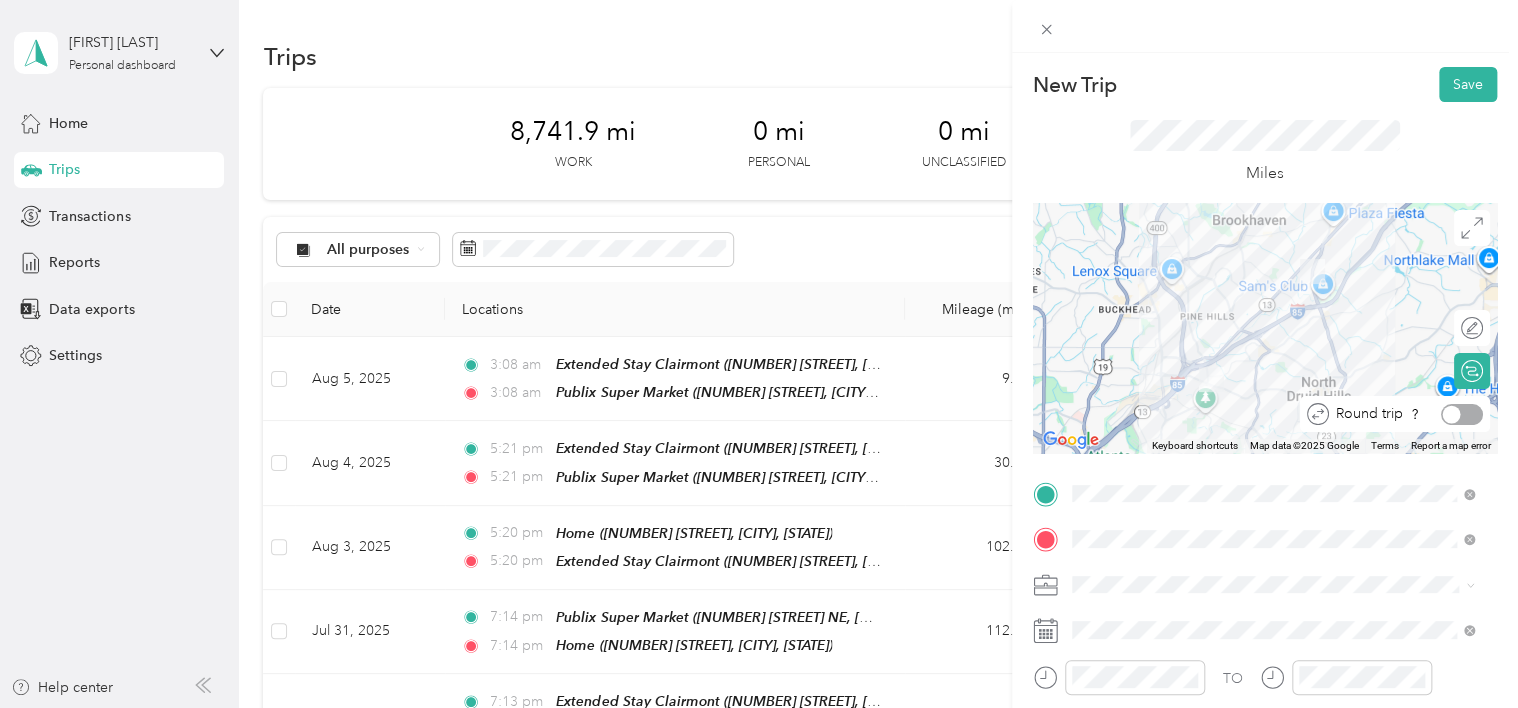 click at bounding box center (1462, 414) 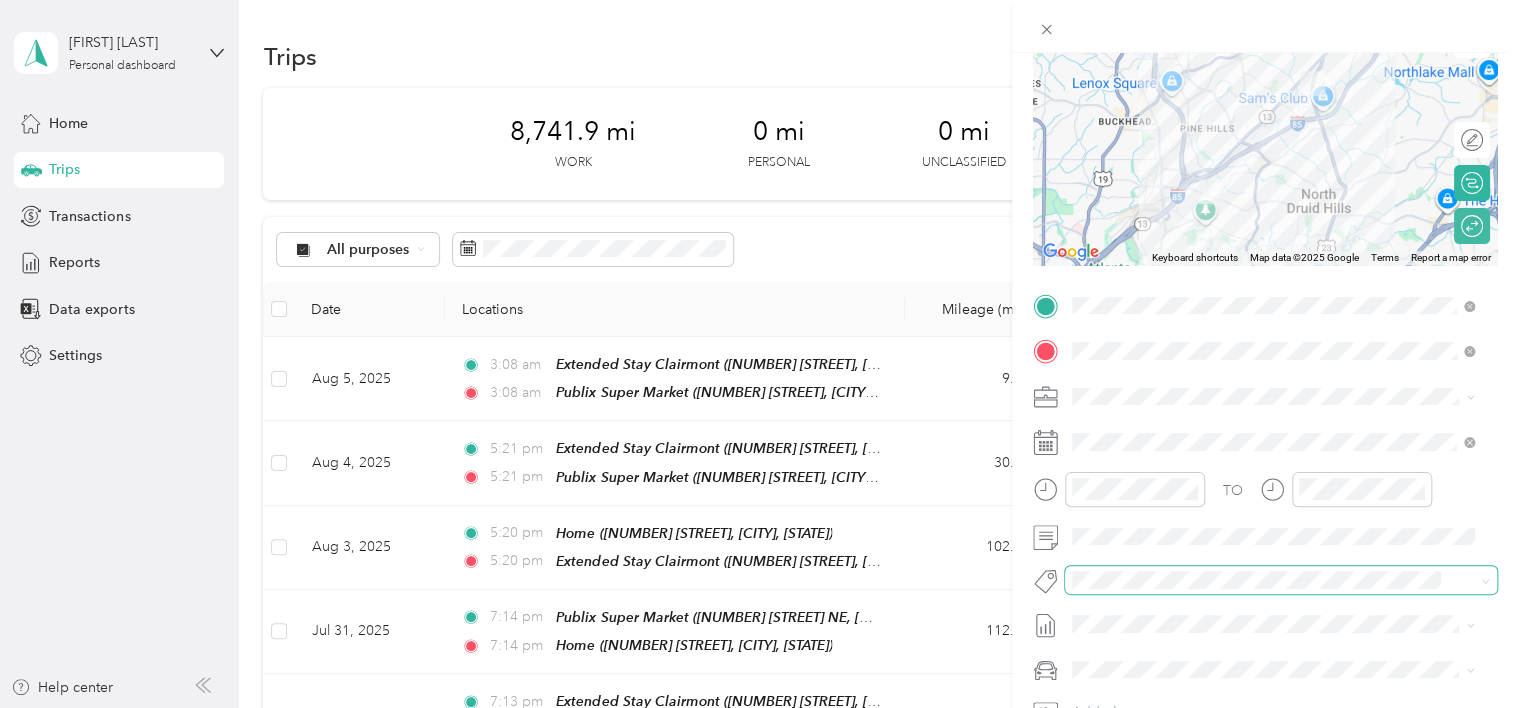 scroll, scrollTop: 200, scrollLeft: 0, axis: vertical 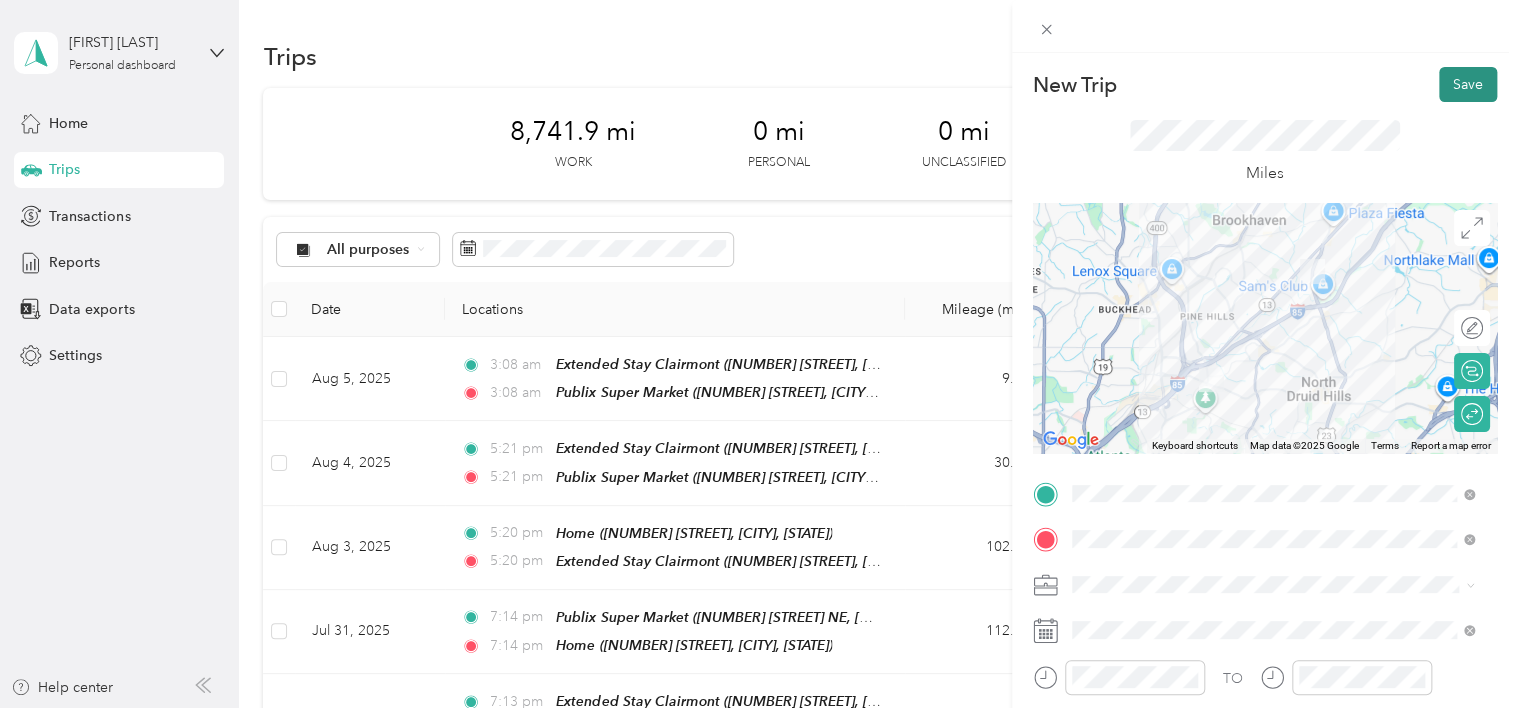 click on "Save" at bounding box center [1468, 84] 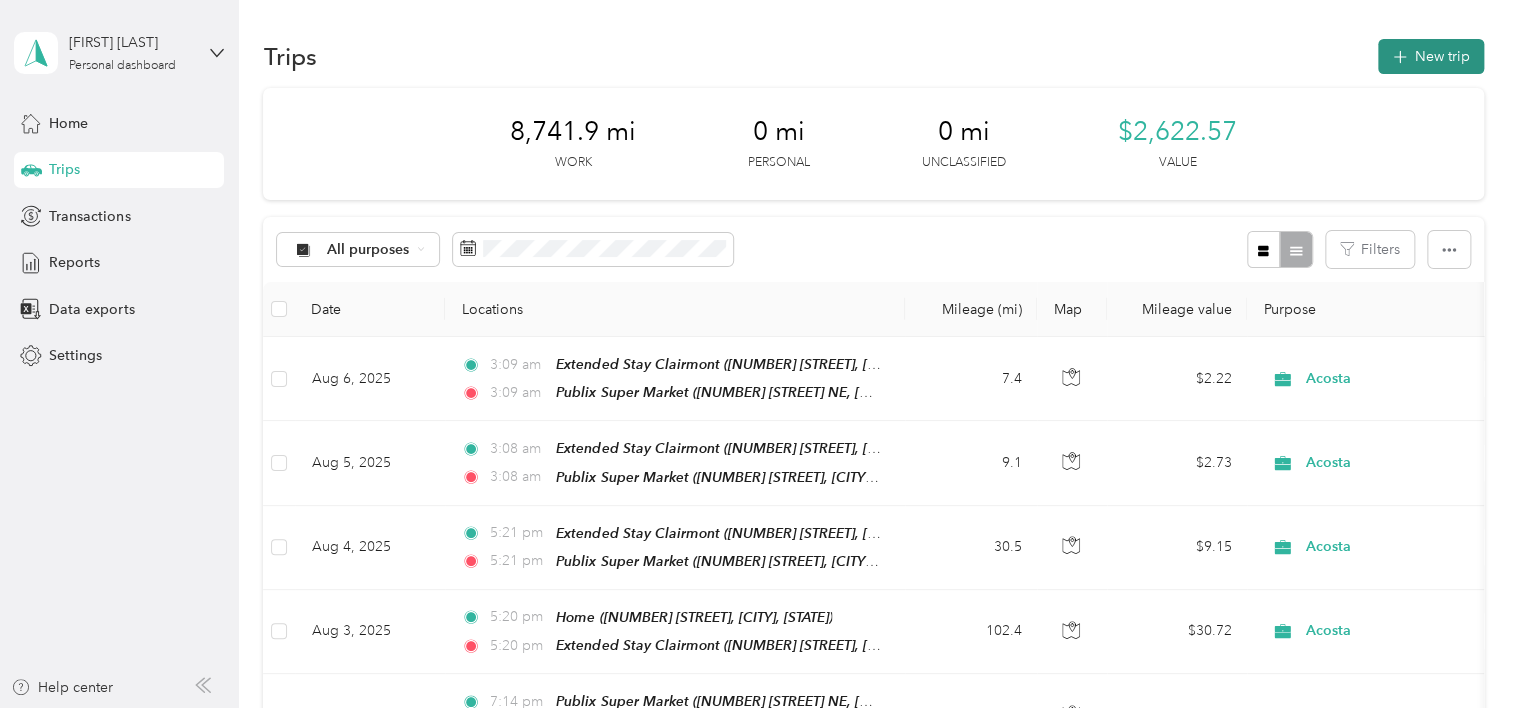 click on "New trip" at bounding box center [1431, 56] 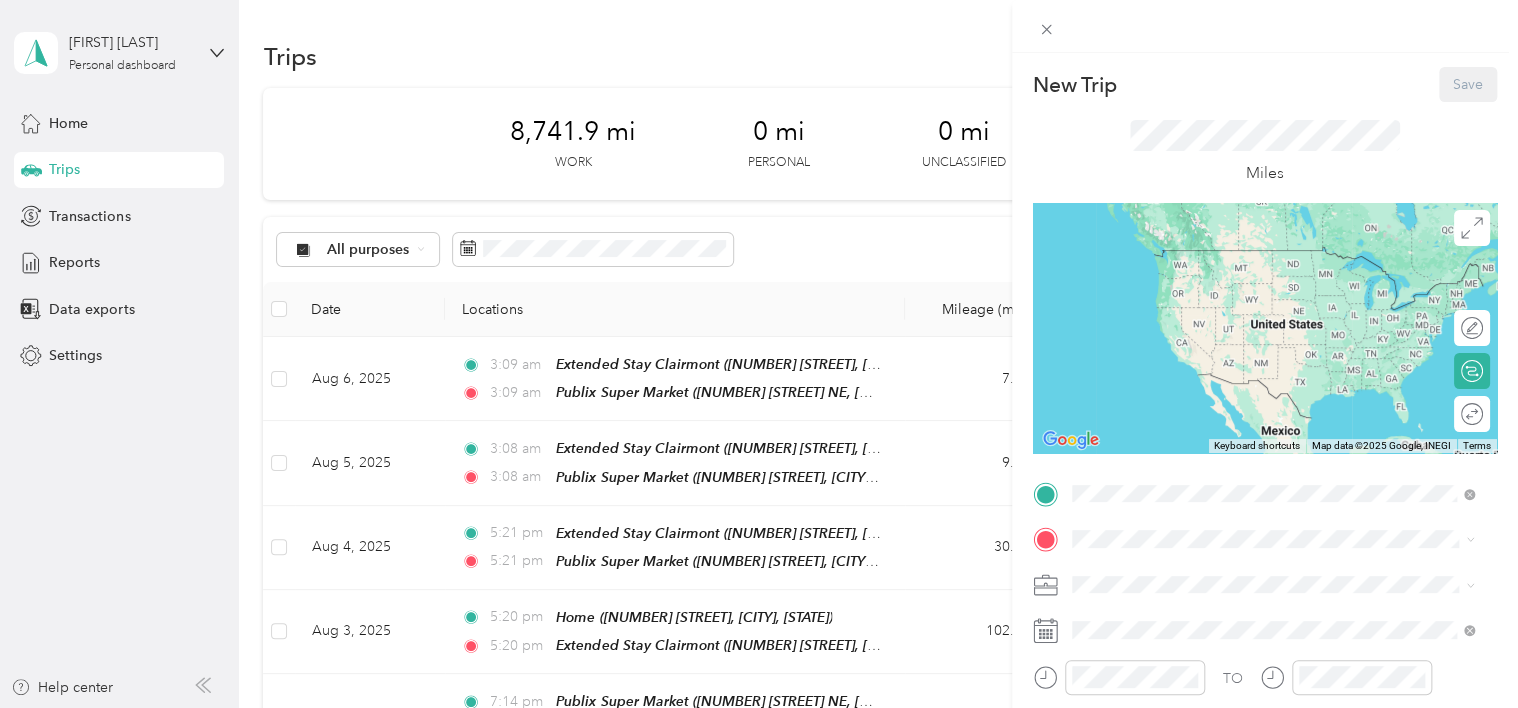 click on "Extended Stay Clairmont [NUMBER] [STREET], [POSTAL_CODE], [CITY], [STATE], United States" at bounding box center (1288, 279) 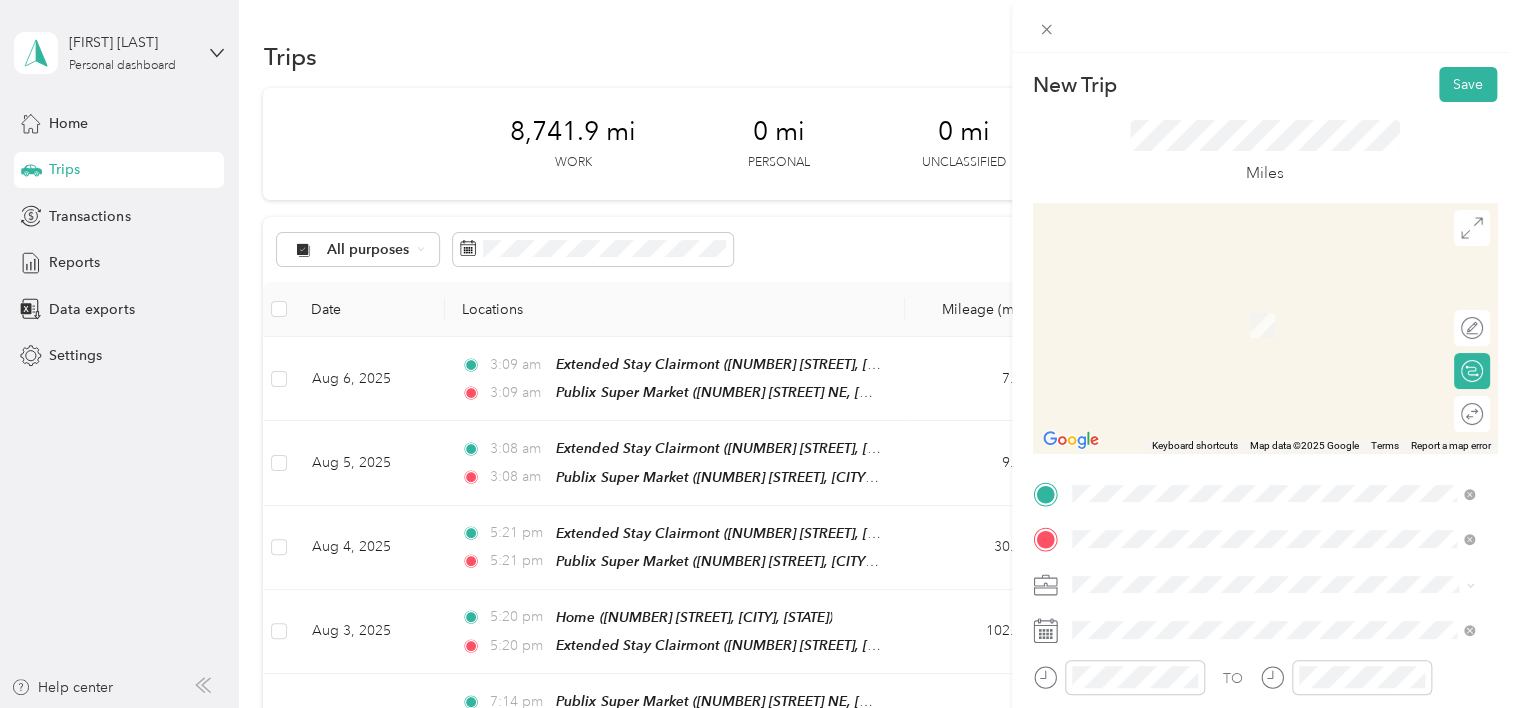click on "TEAM Publix Super Market [NUMBER] [STREET], [POSTAL_CODE], [CITY], [STATE], USA" at bounding box center (1288, 329) 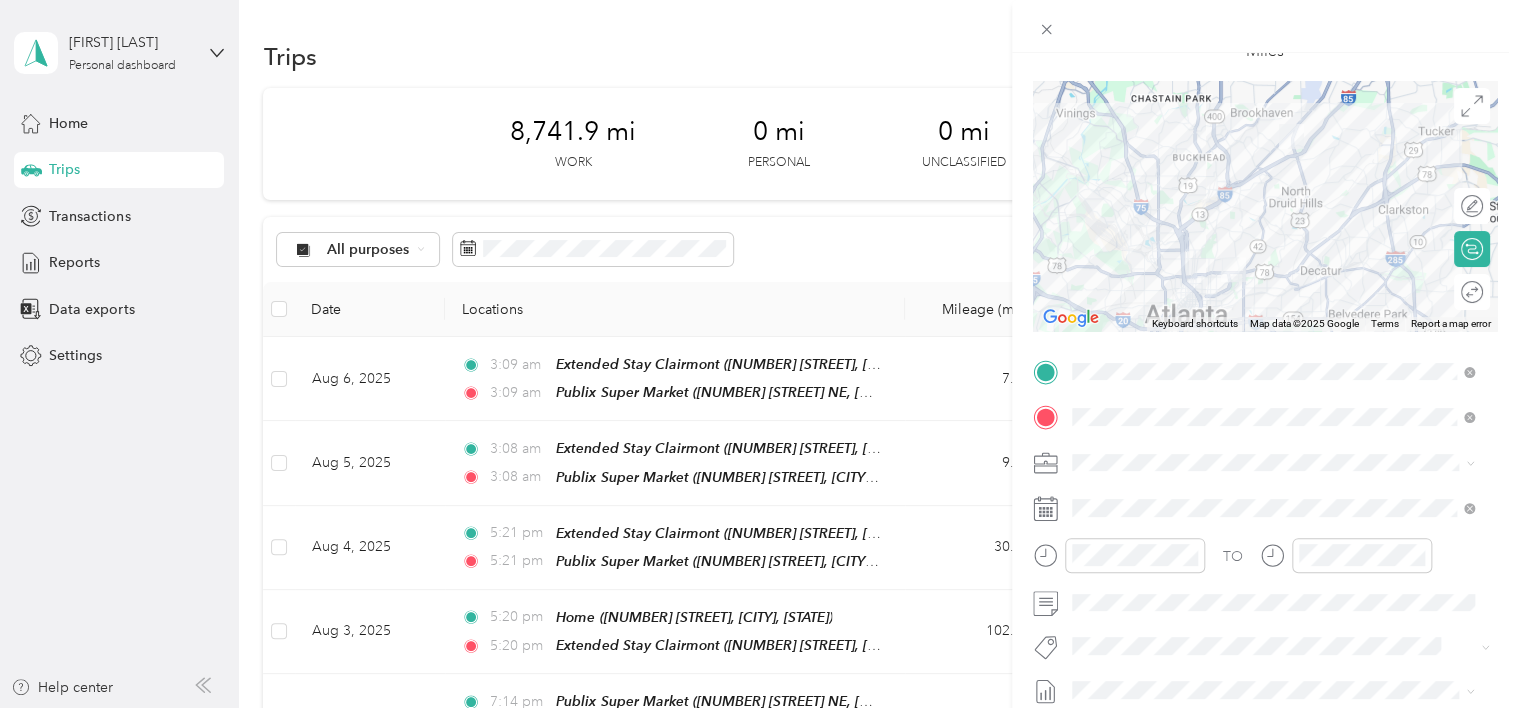 scroll, scrollTop: 200, scrollLeft: 0, axis: vertical 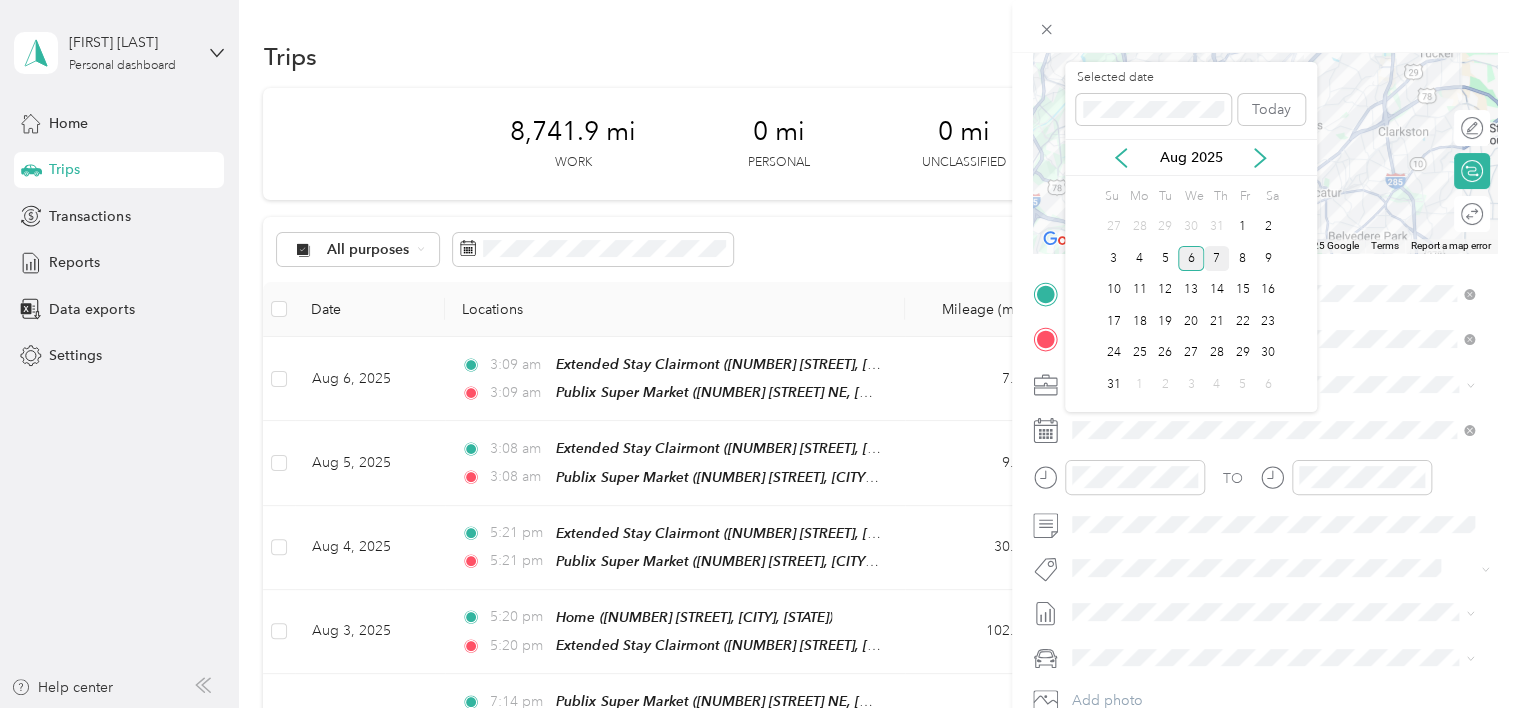drag, startPoint x: 1220, startPoint y: 253, endPoint x: 1224, endPoint y: 263, distance: 10.770329 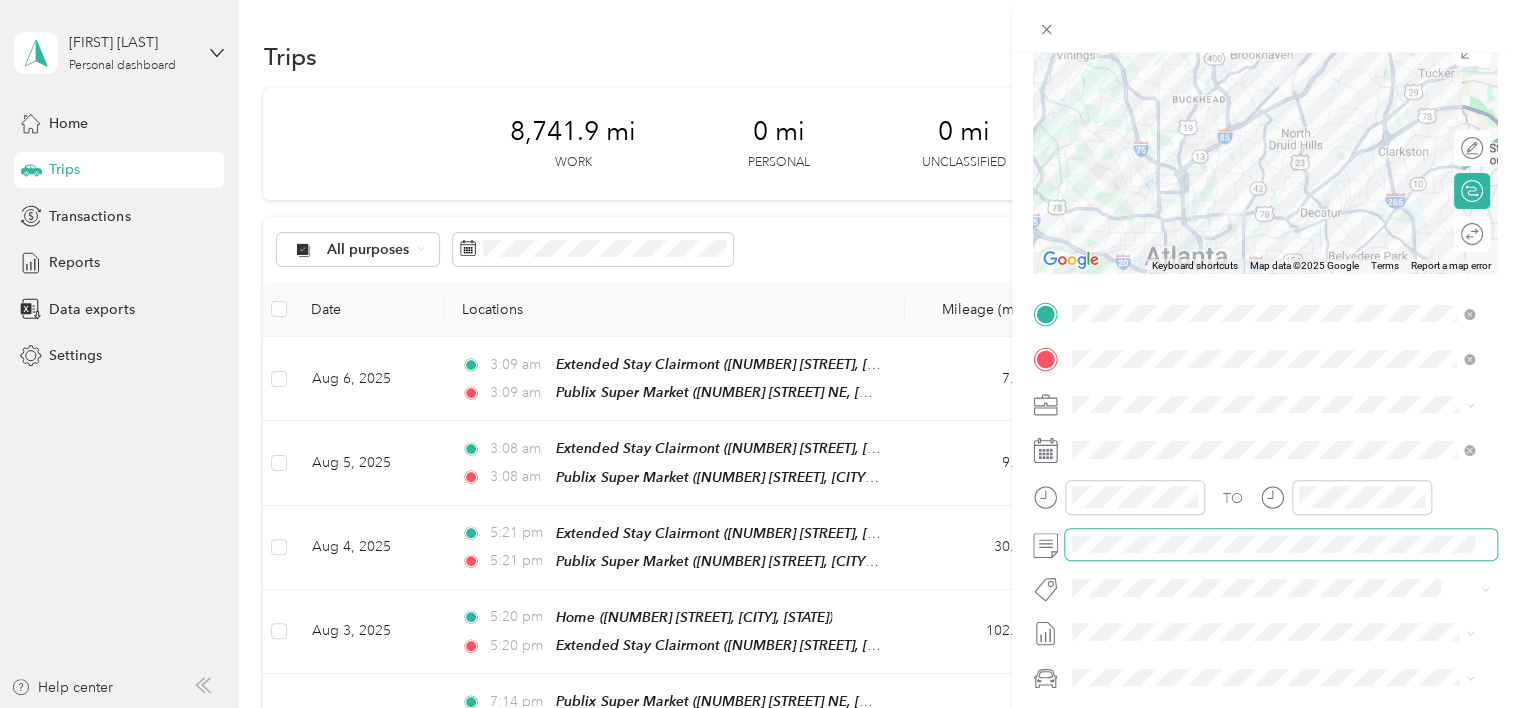 scroll, scrollTop: 0, scrollLeft: 0, axis: both 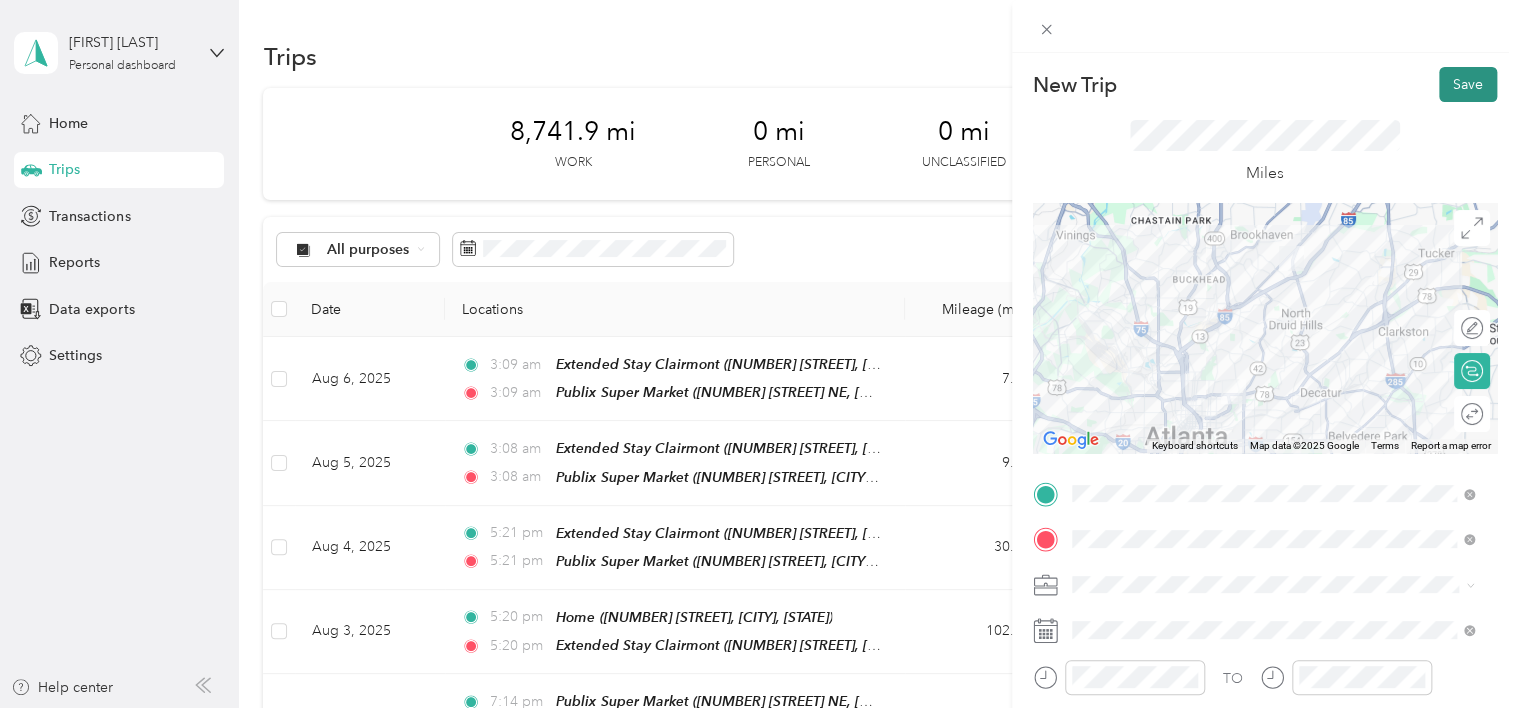 click on "Save" at bounding box center [1468, 84] 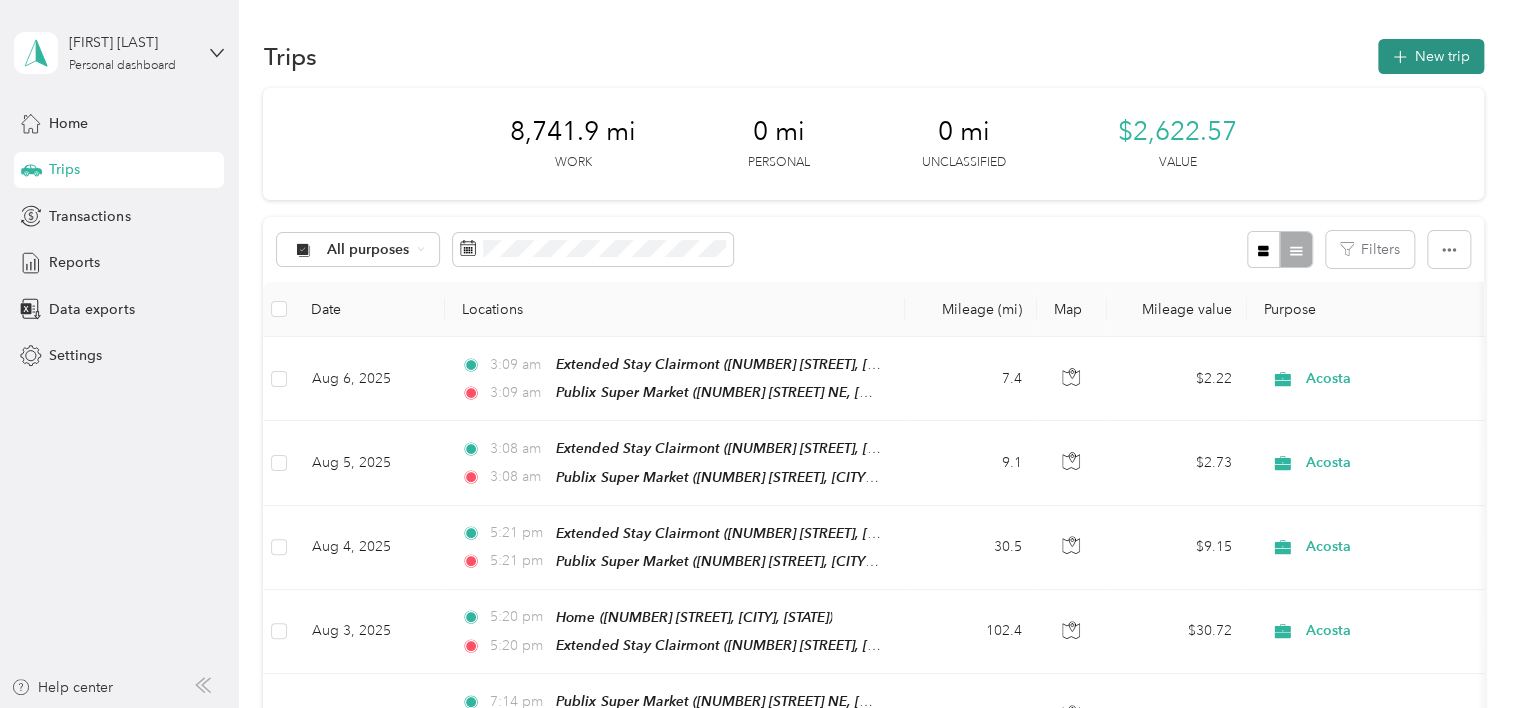 click on "New trip" at bounding box center [1431, 56] 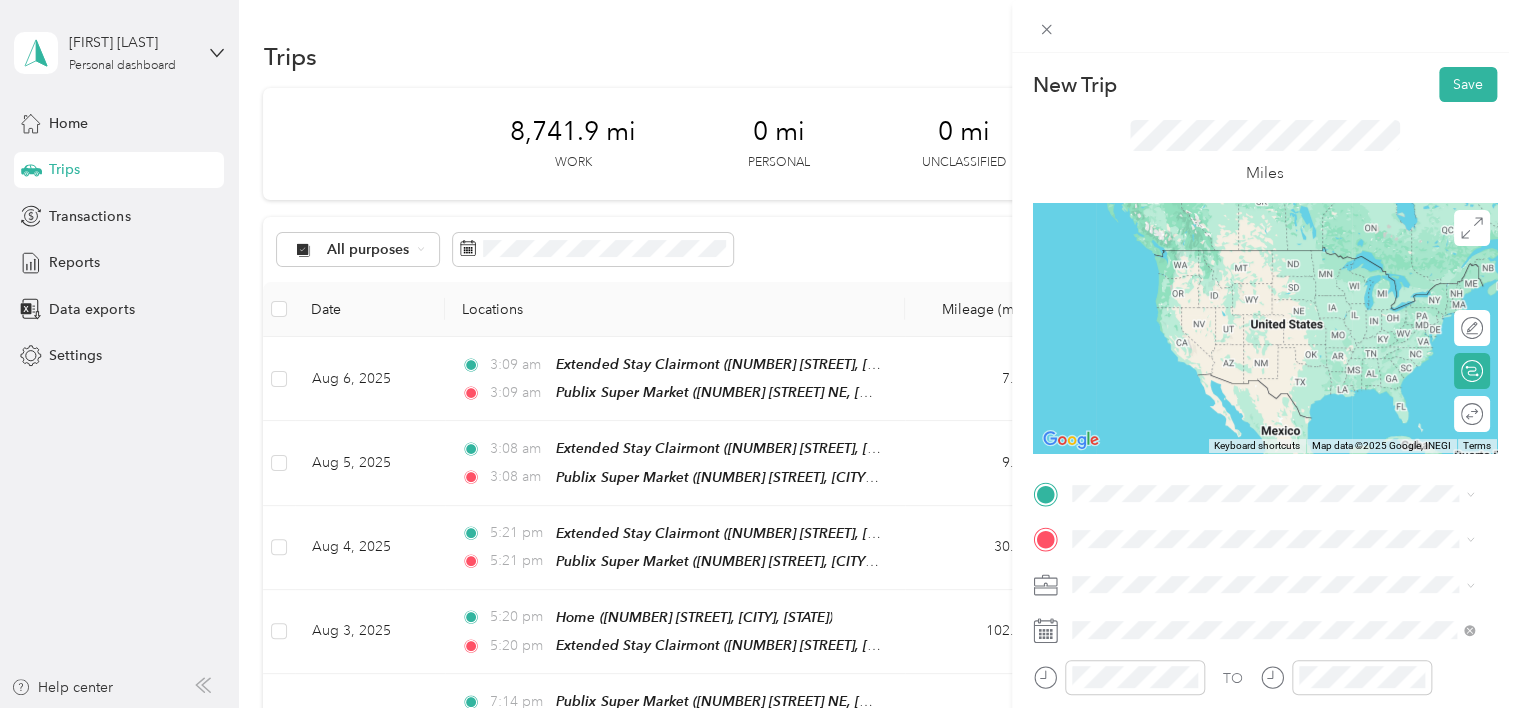 click on "[NUMBER] [STREET] NE, [POSTAL_CODE], [CITY], [STATE], USA" at bounding box center [1266, 289] 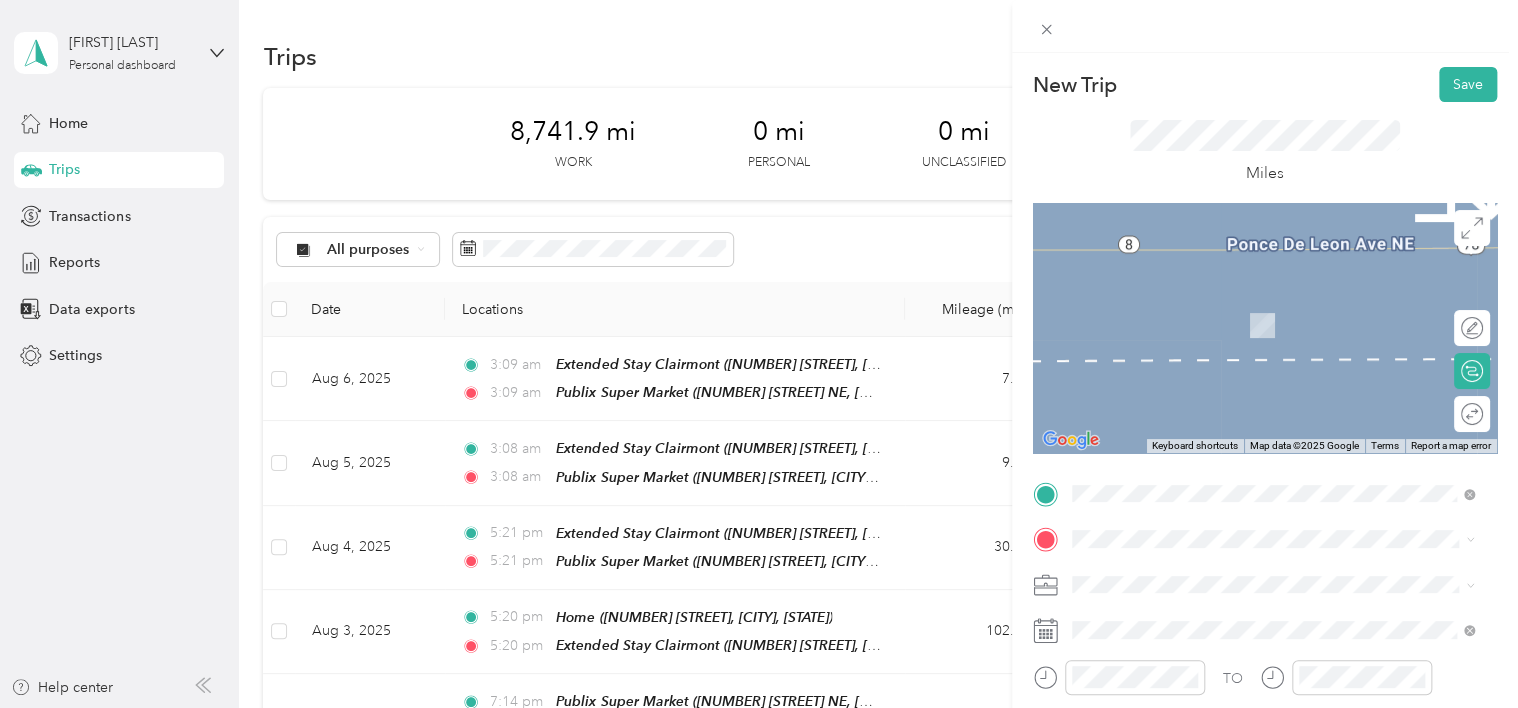 click on "[NUMBER] [STREET], [CITY], [STATE], United States" at bounding box center [1268, 321] 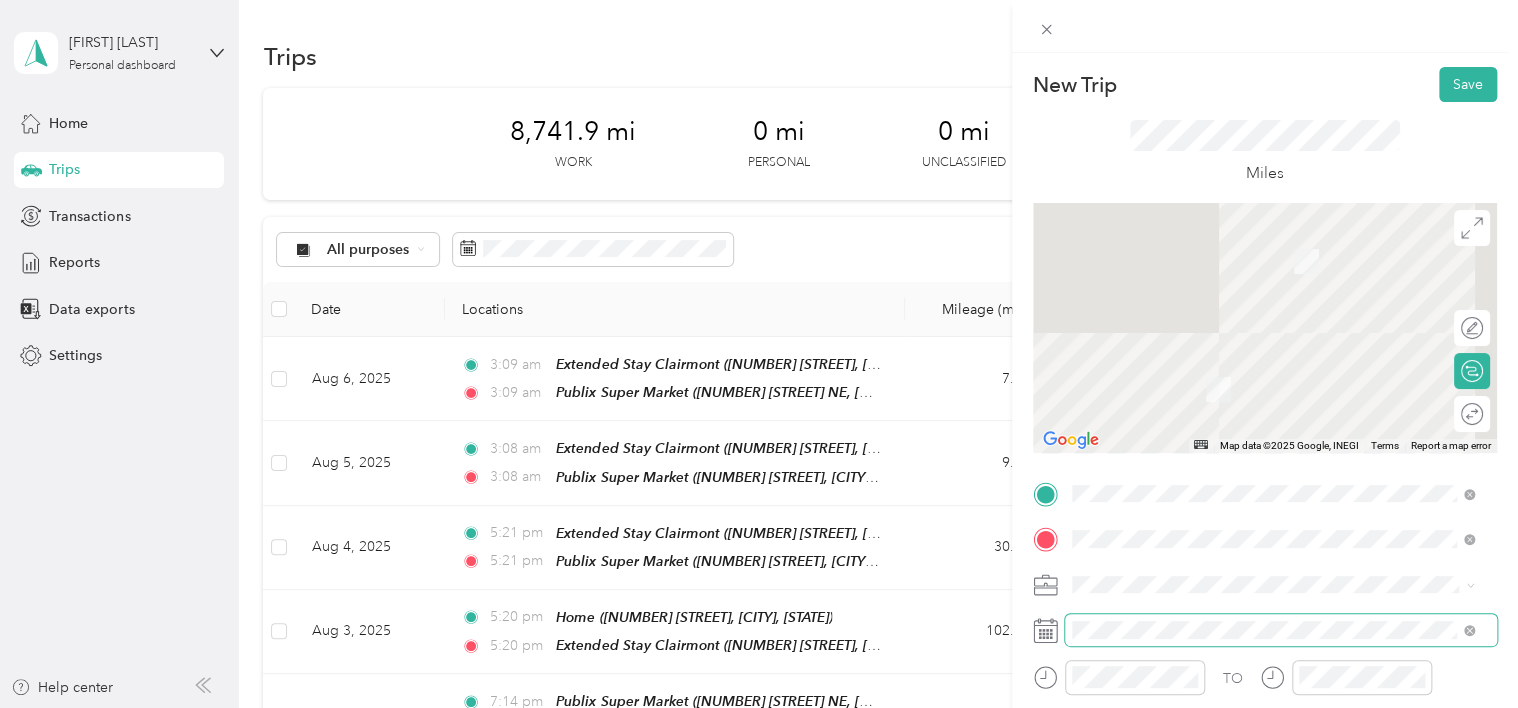 click on "TO Add photo" at bounding box center [1265, 719] 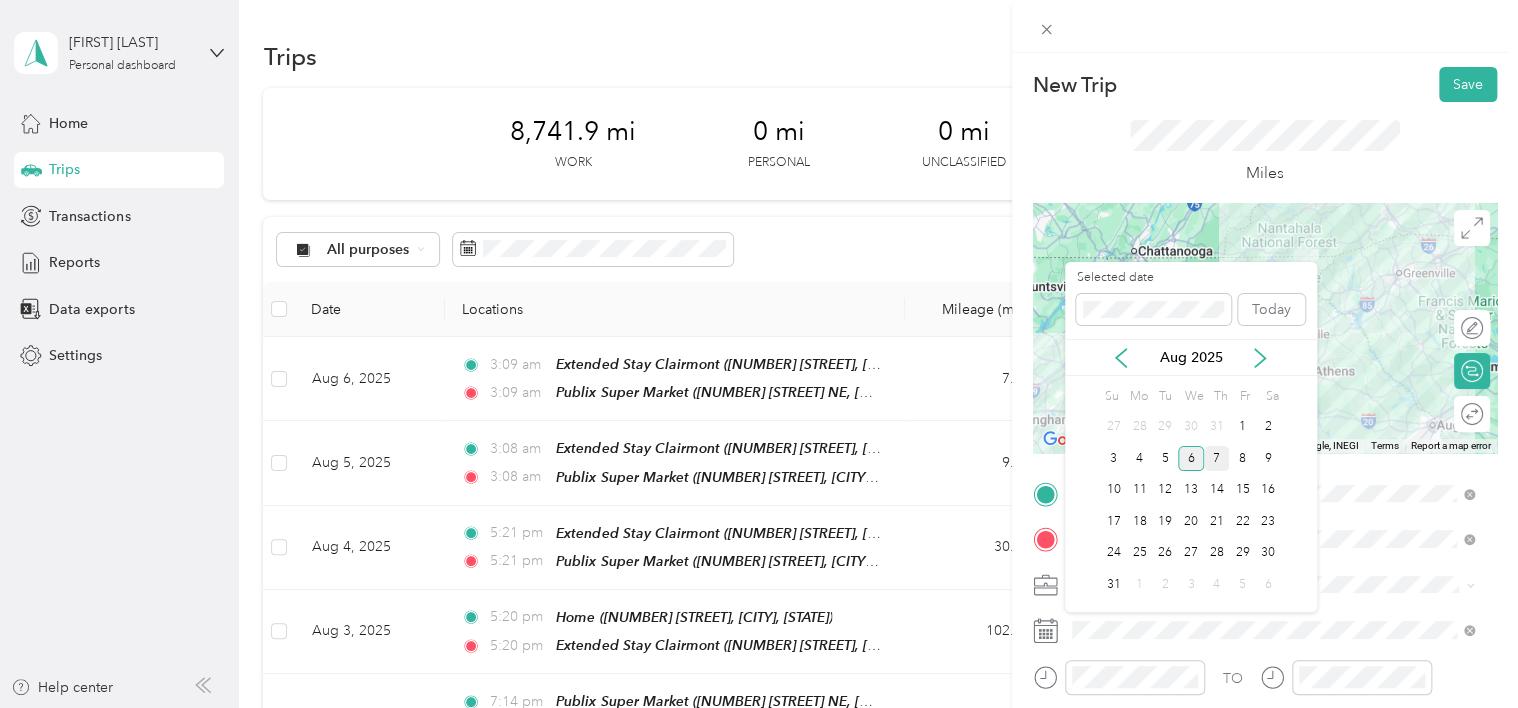 click on "7" at bounding box center (1217, 458) 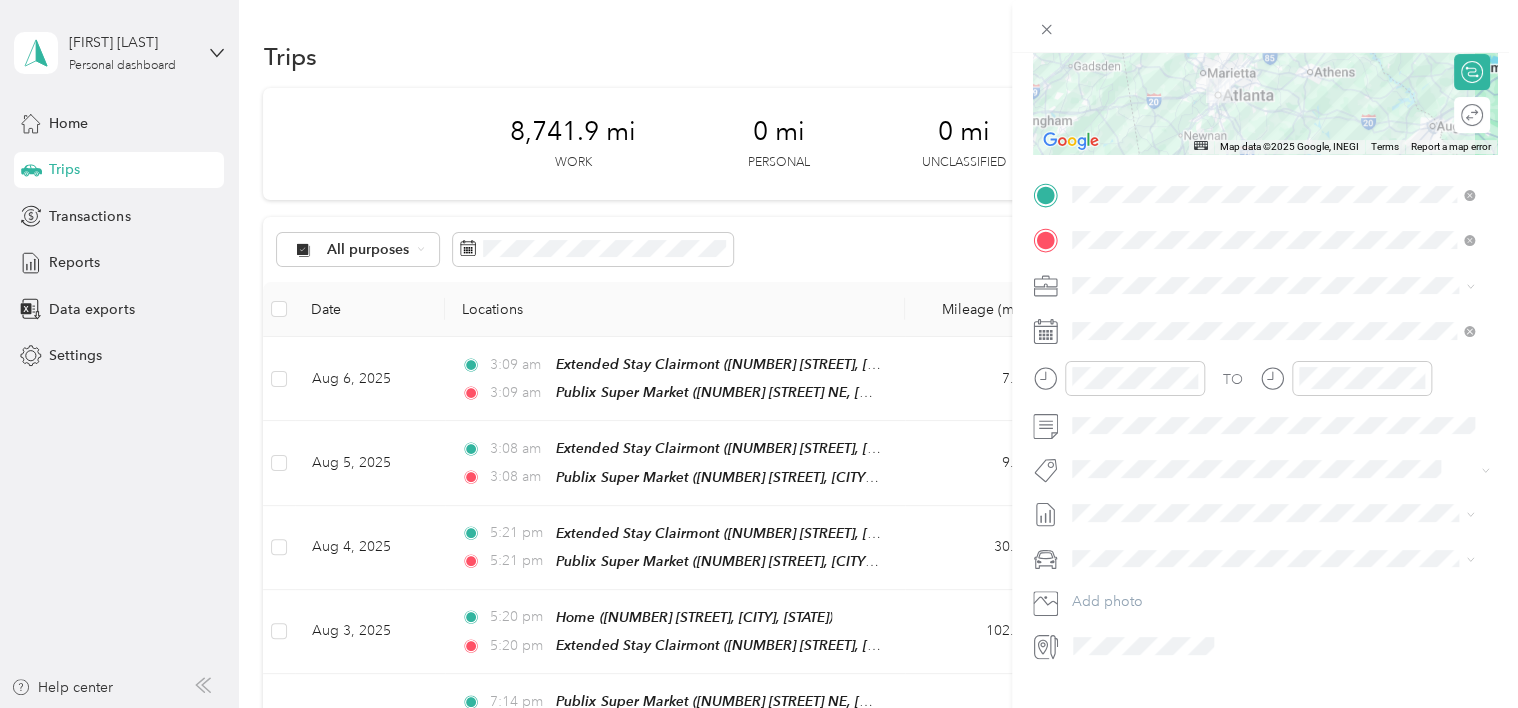 scroll, scrollTop: 300, scrollLeft: 0, axis: vertical 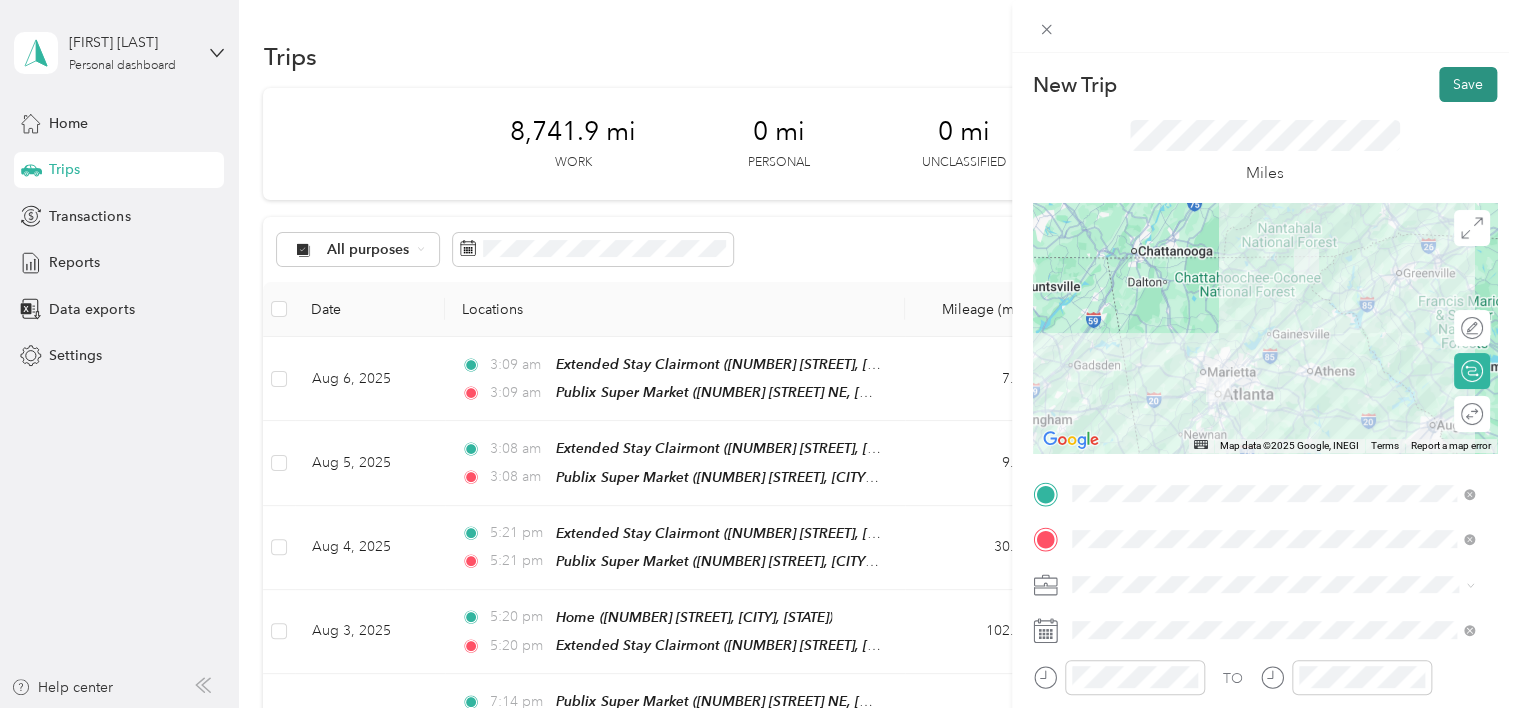 click on "Save" at bounding box center (1468, 84) 